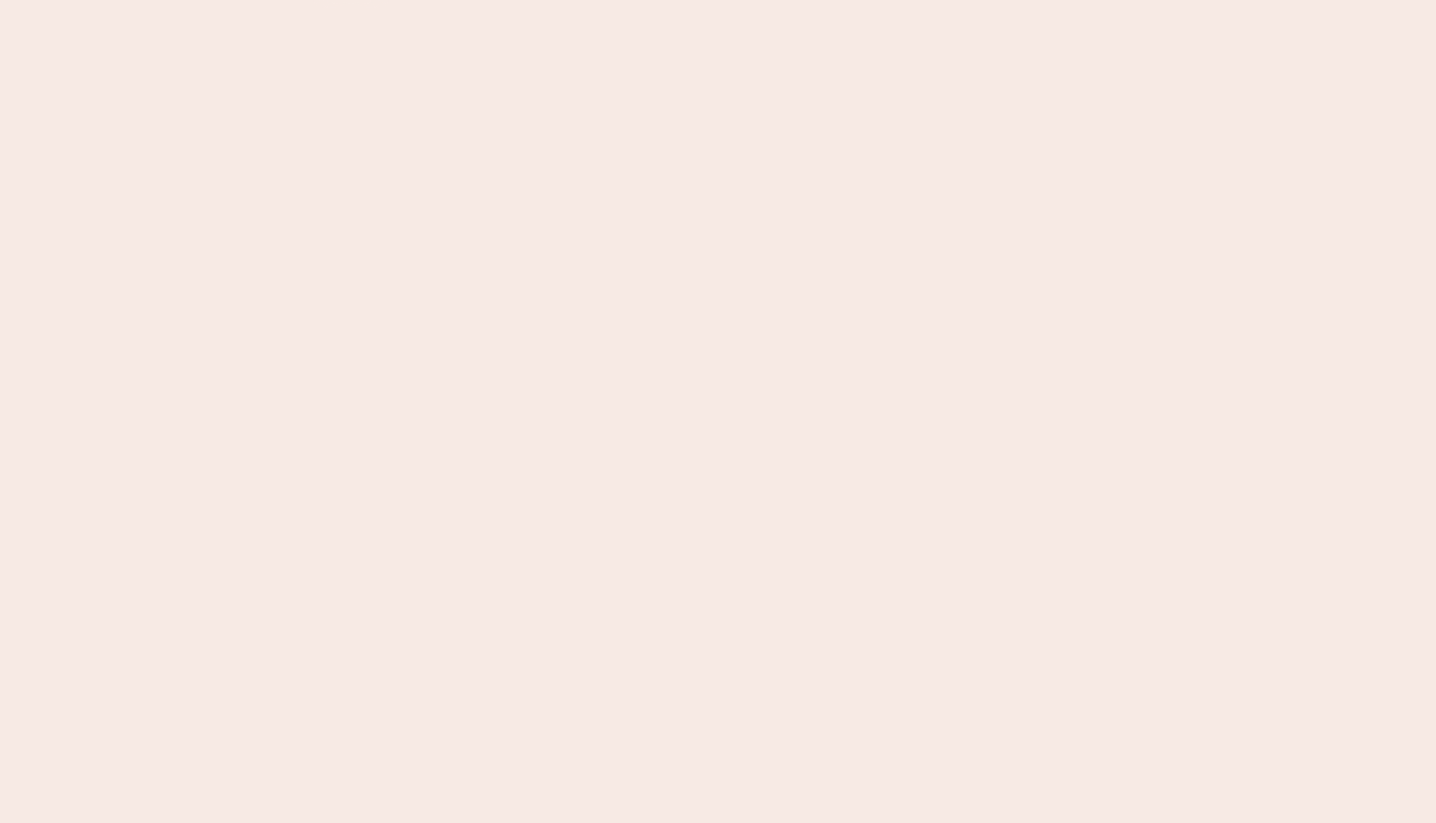 scroll, scrollTop: 0, scrollLeft: 0, axis: both 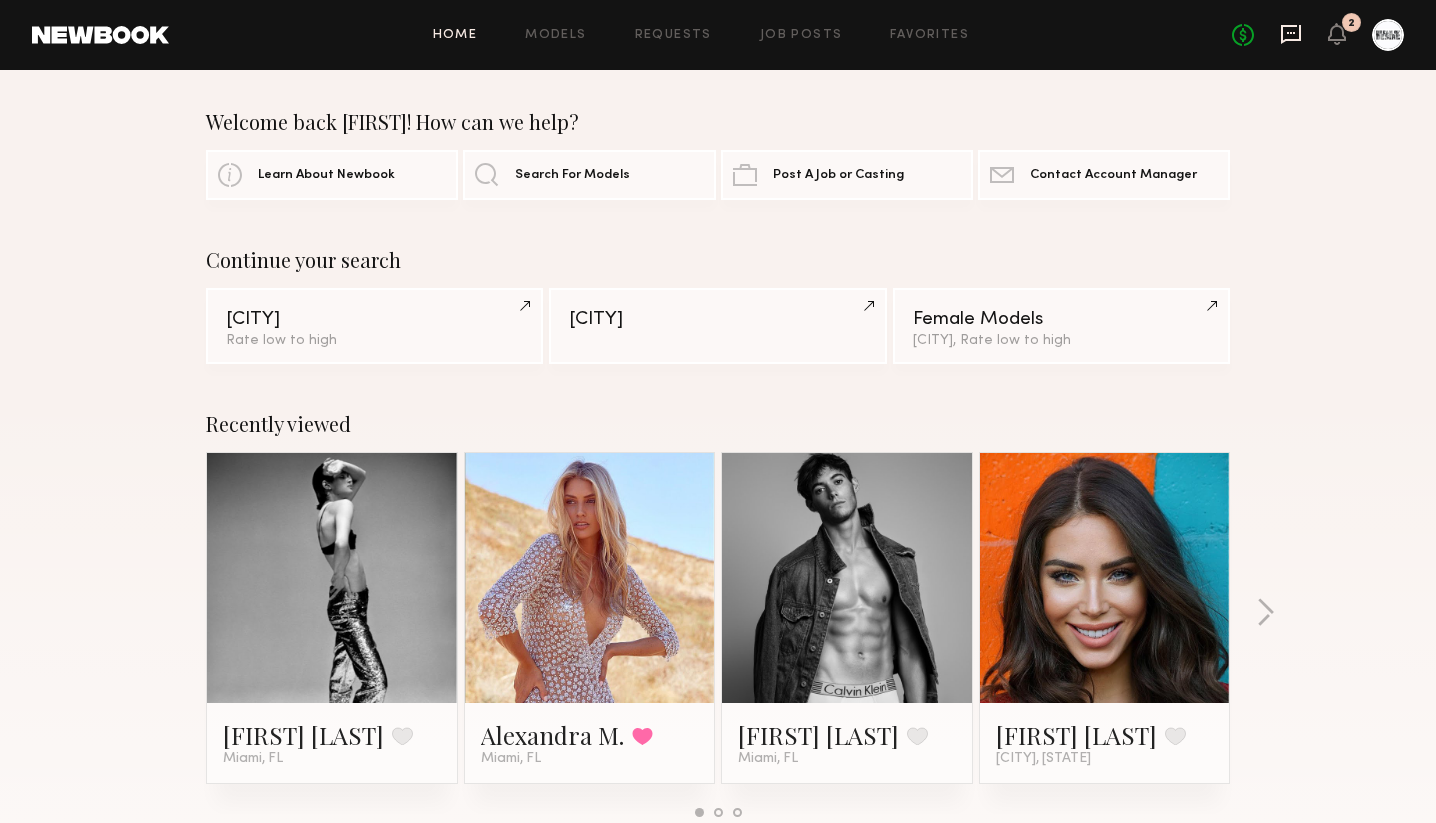 click 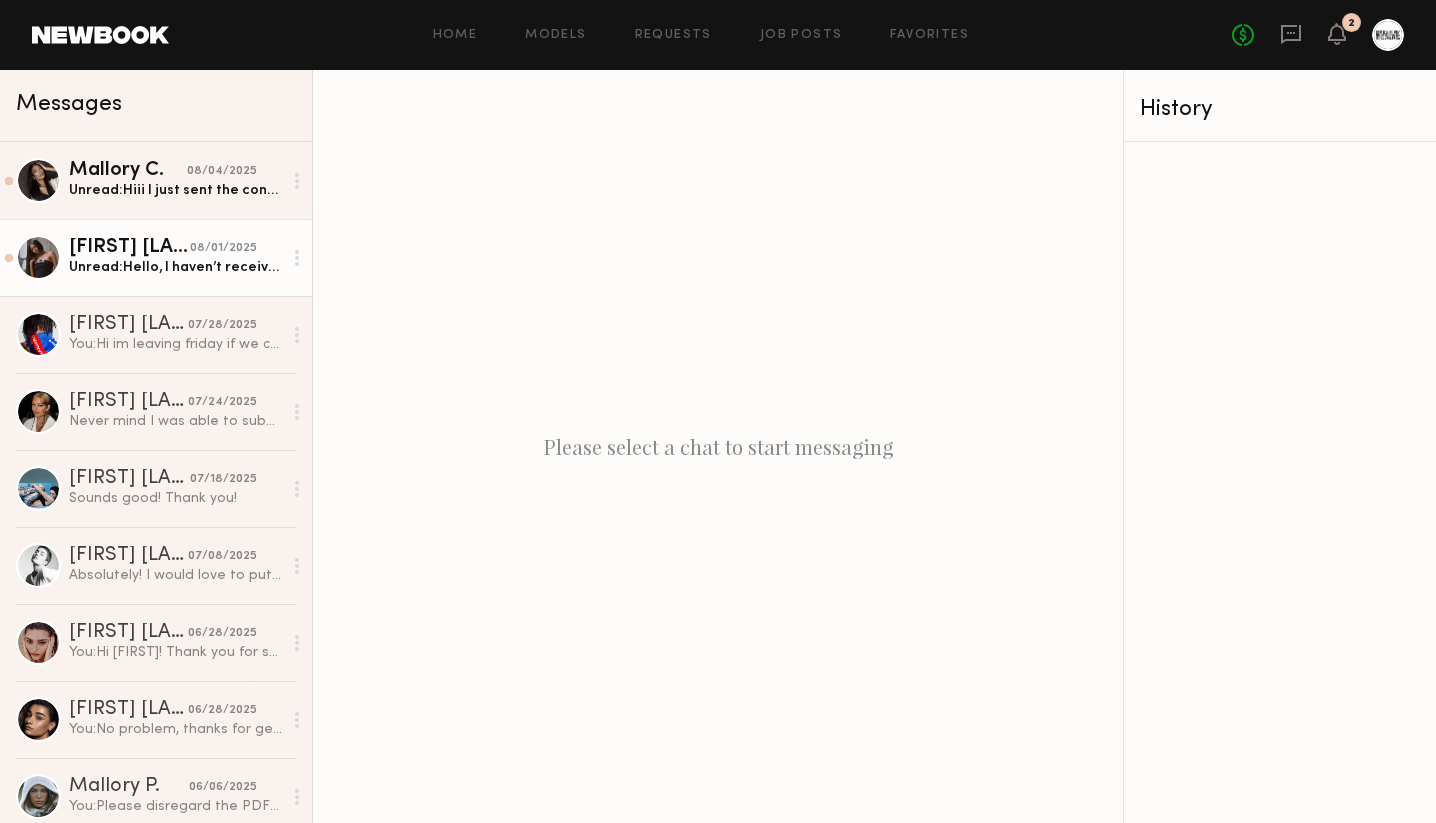 click on "[FIRST] [LAST]" 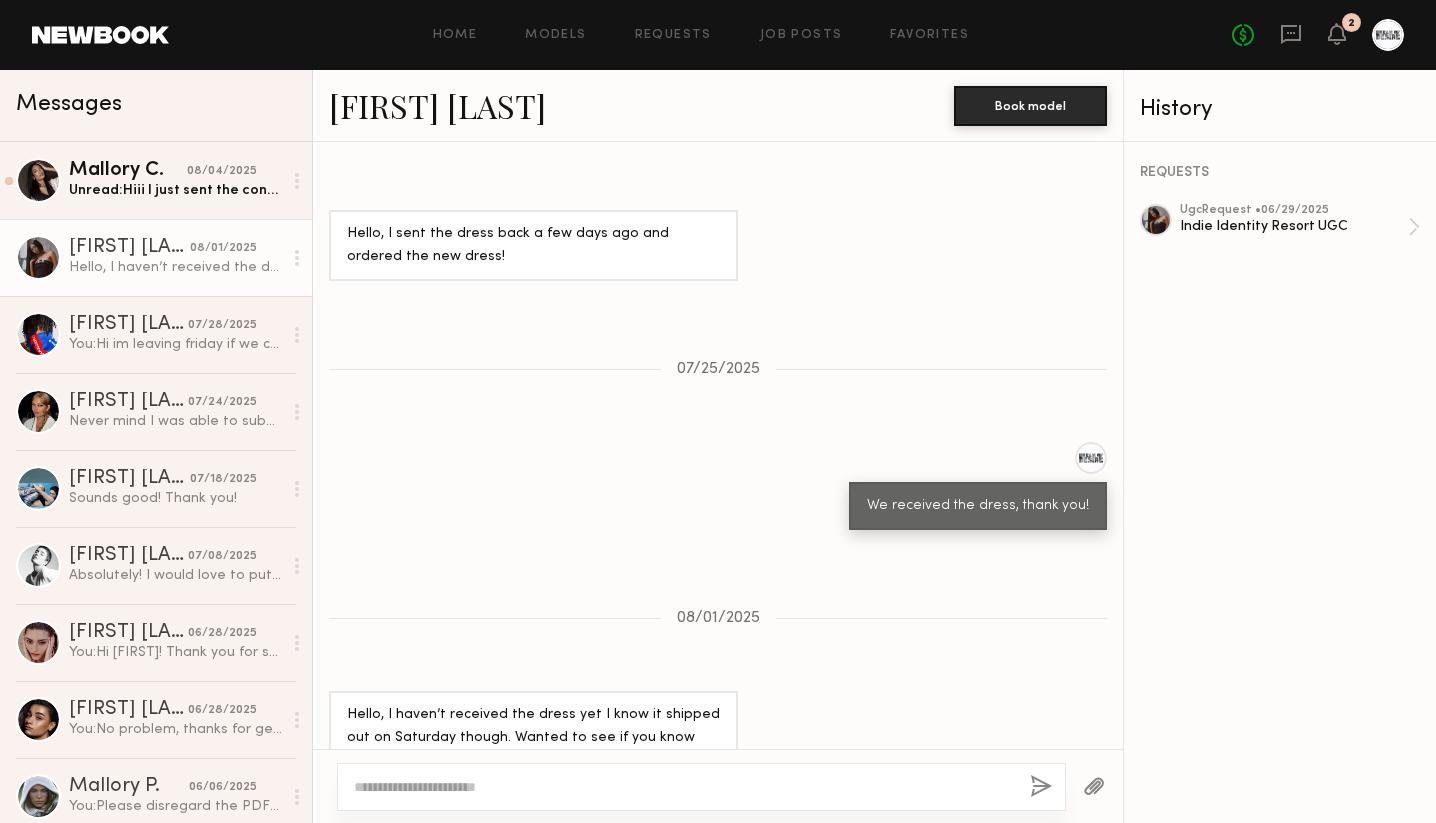 scroll, scrollTop: 1831, scrollLeft: 0, axis: vertical 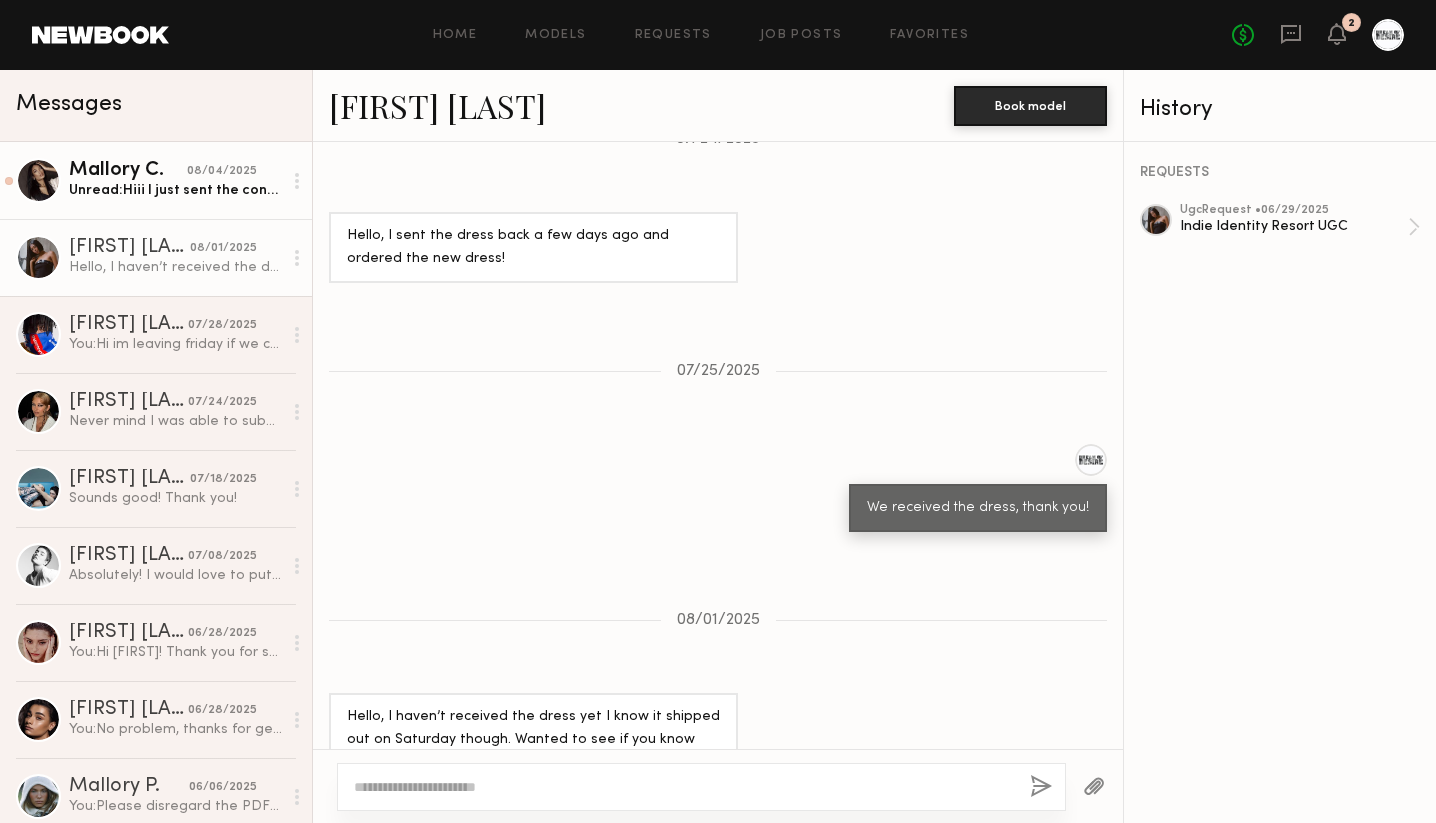 click on "Unread:  Hiii I just sent the content I got over, I also threw in some of the raw footage in case you want to clip it into something else. I LOVED all of the pieces they were so my vibe!! I’ll actually be in Palm Springs at a resort later this month for my birthday and will be getting some cool desert content if you all want to do another round I would love to include some more pieces. If not I’m sure we’ll work together again in the future, let me know! xx🖤🖤" 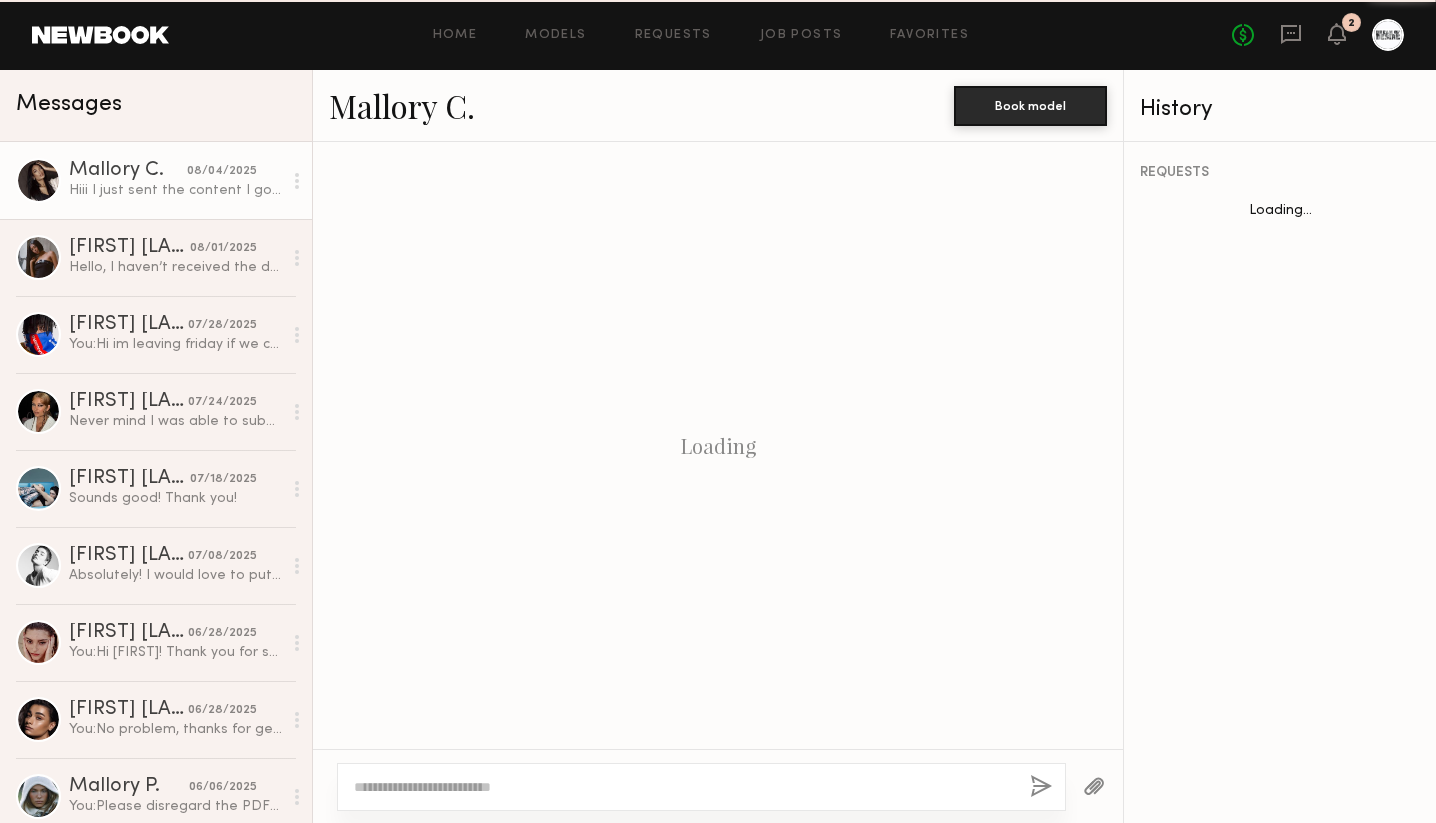 scroll, scrollTop: 2142, scrollLeft: 0, axis: vertical 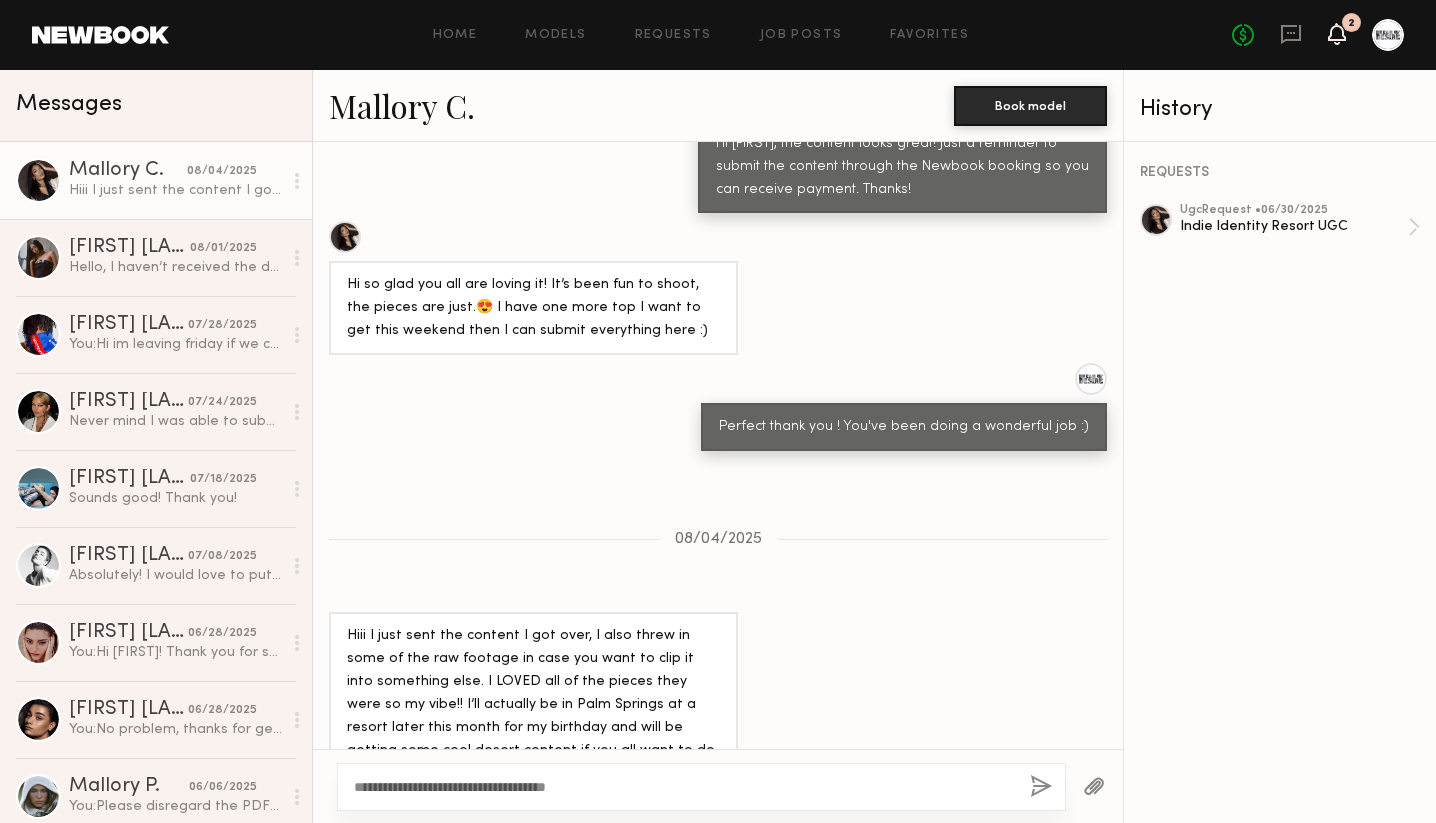 click 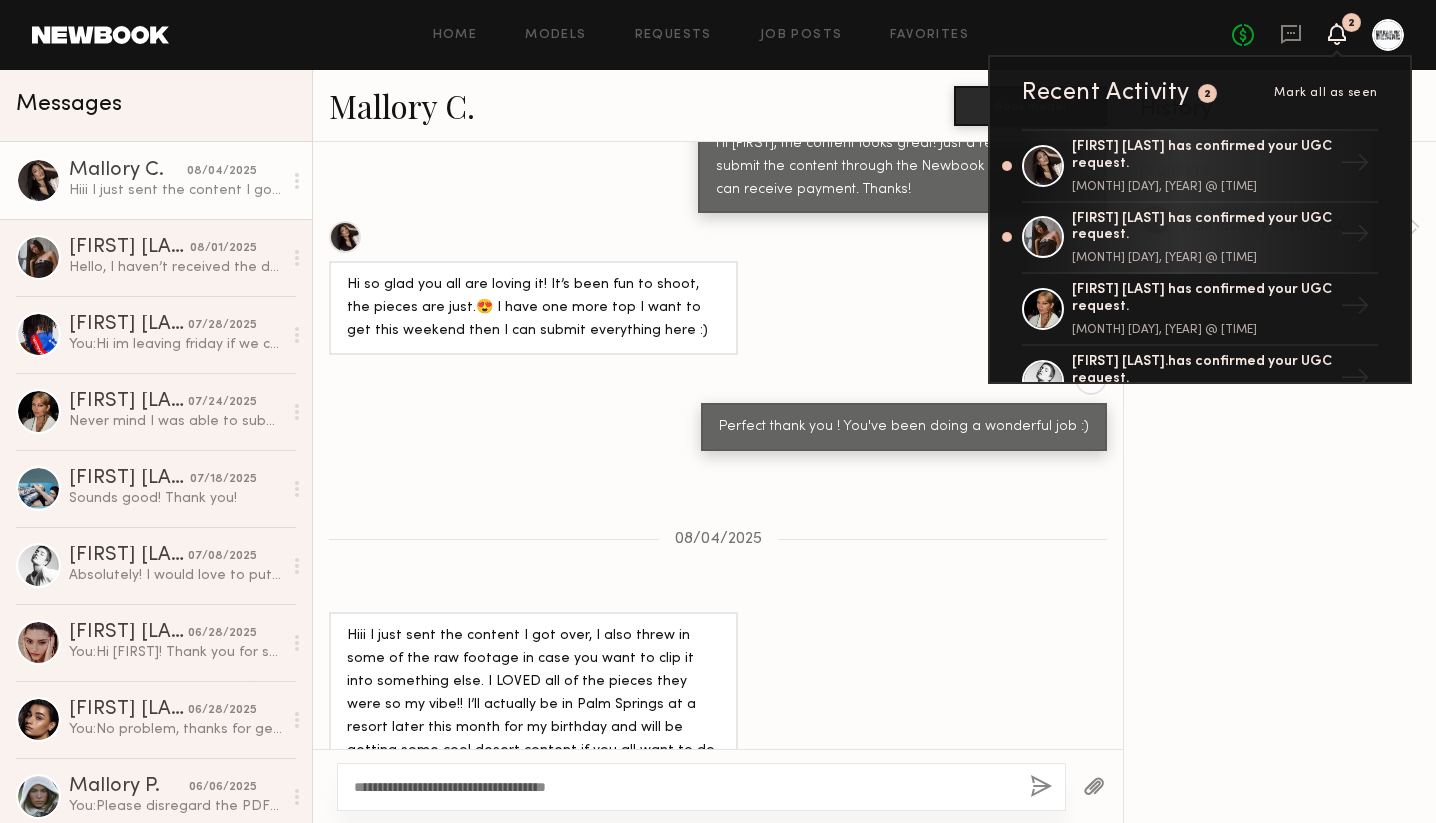 click on "**********" 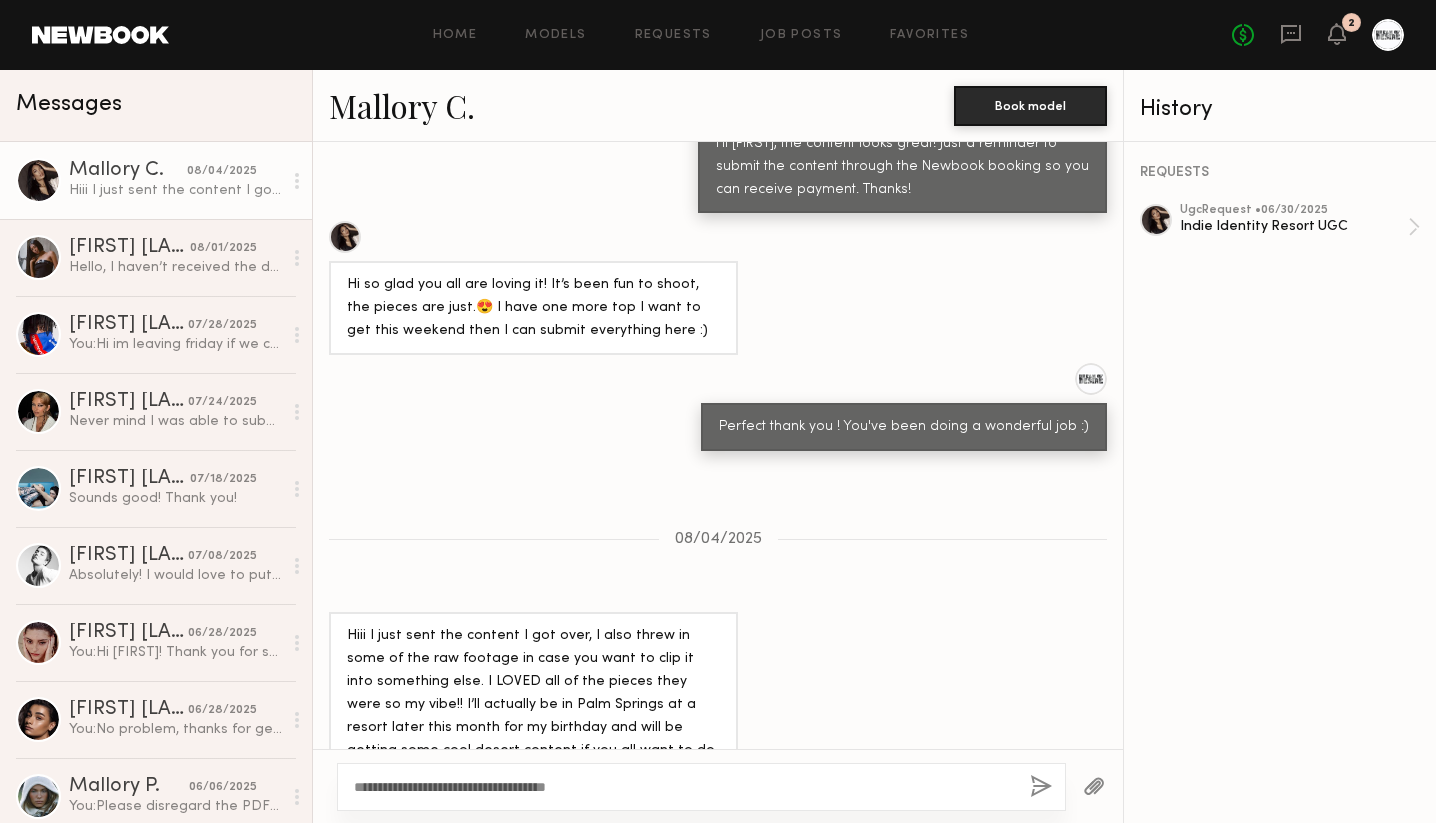click on "**********" 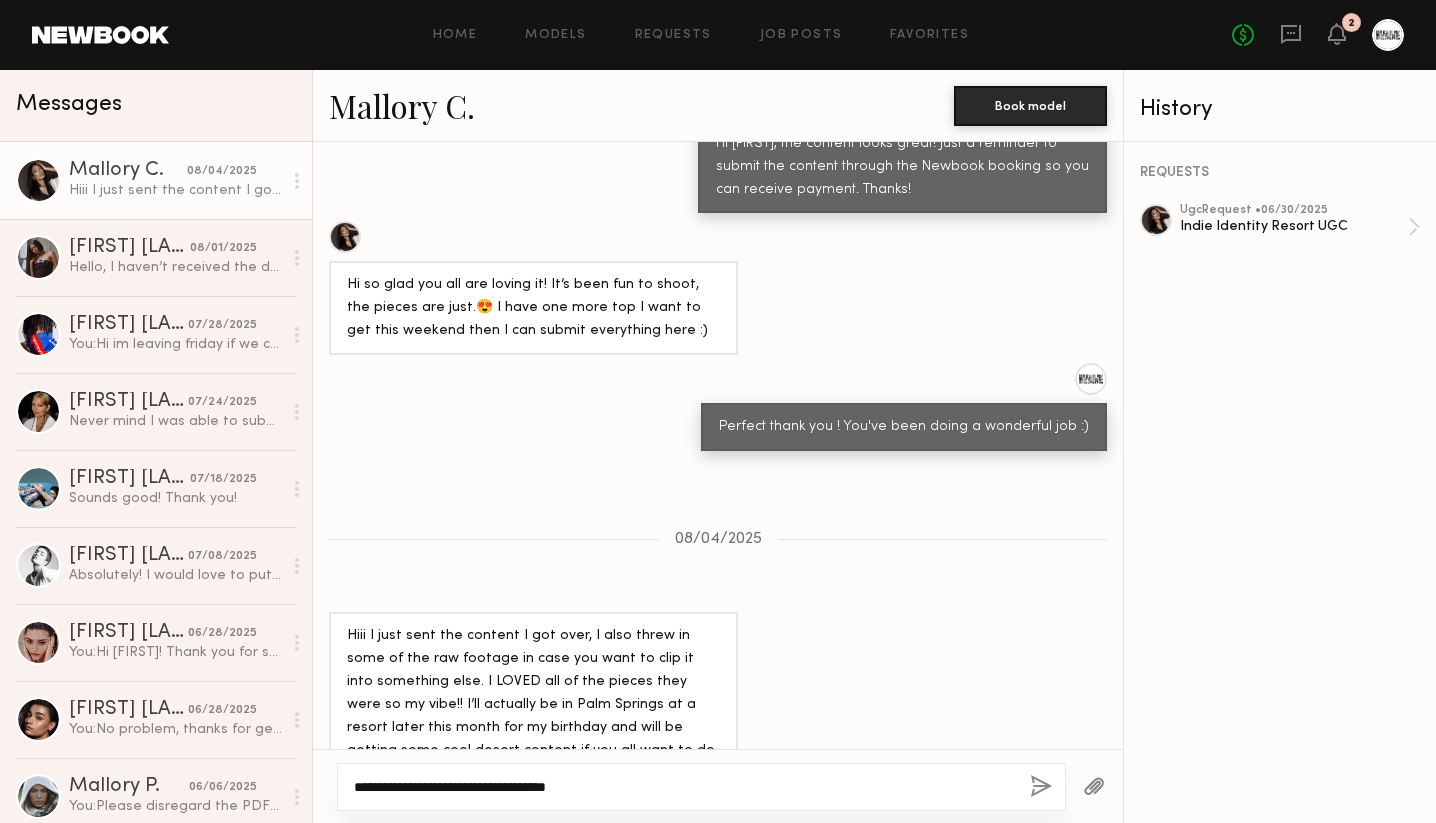 click on "**********" 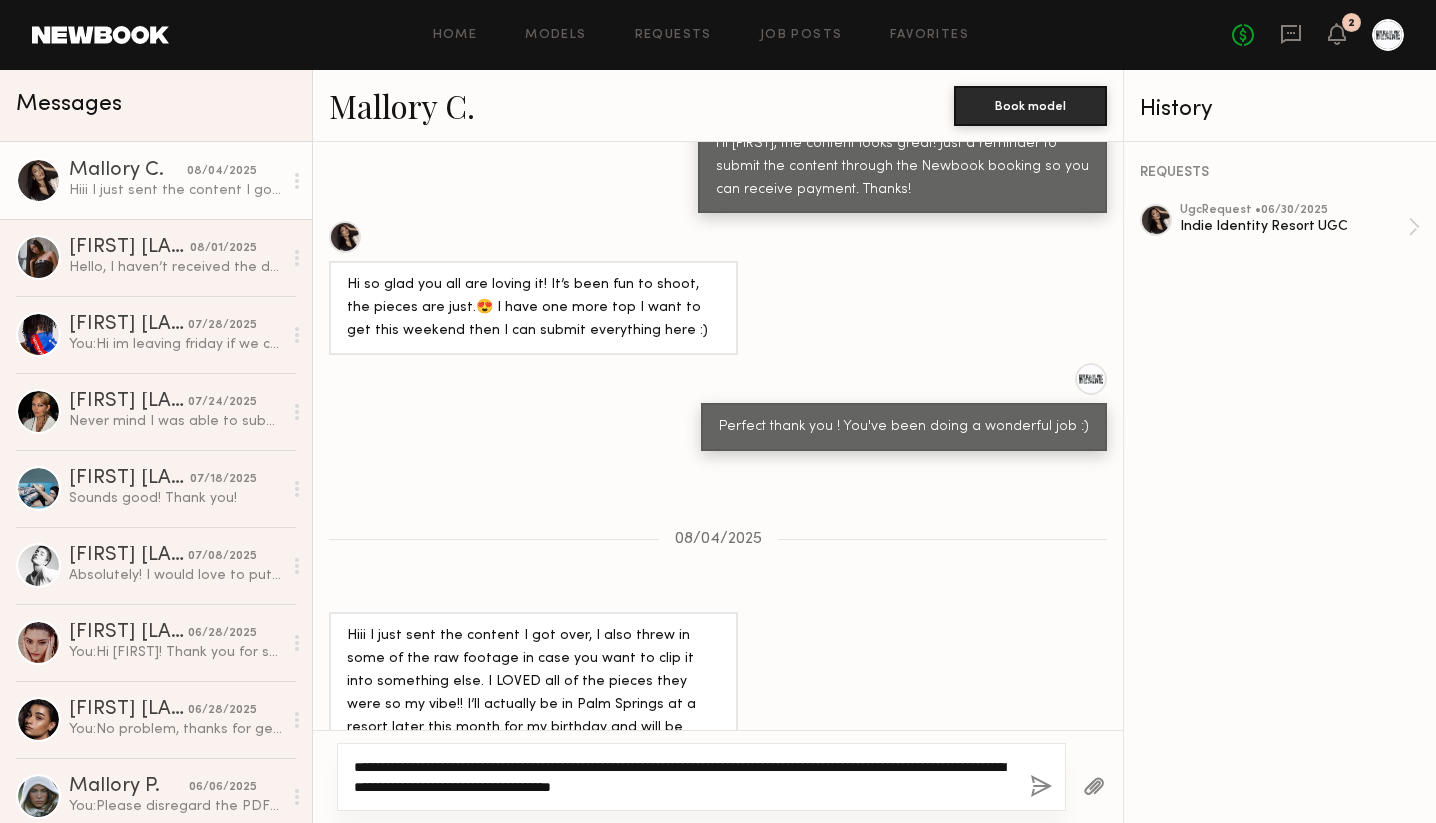 click on "**********" 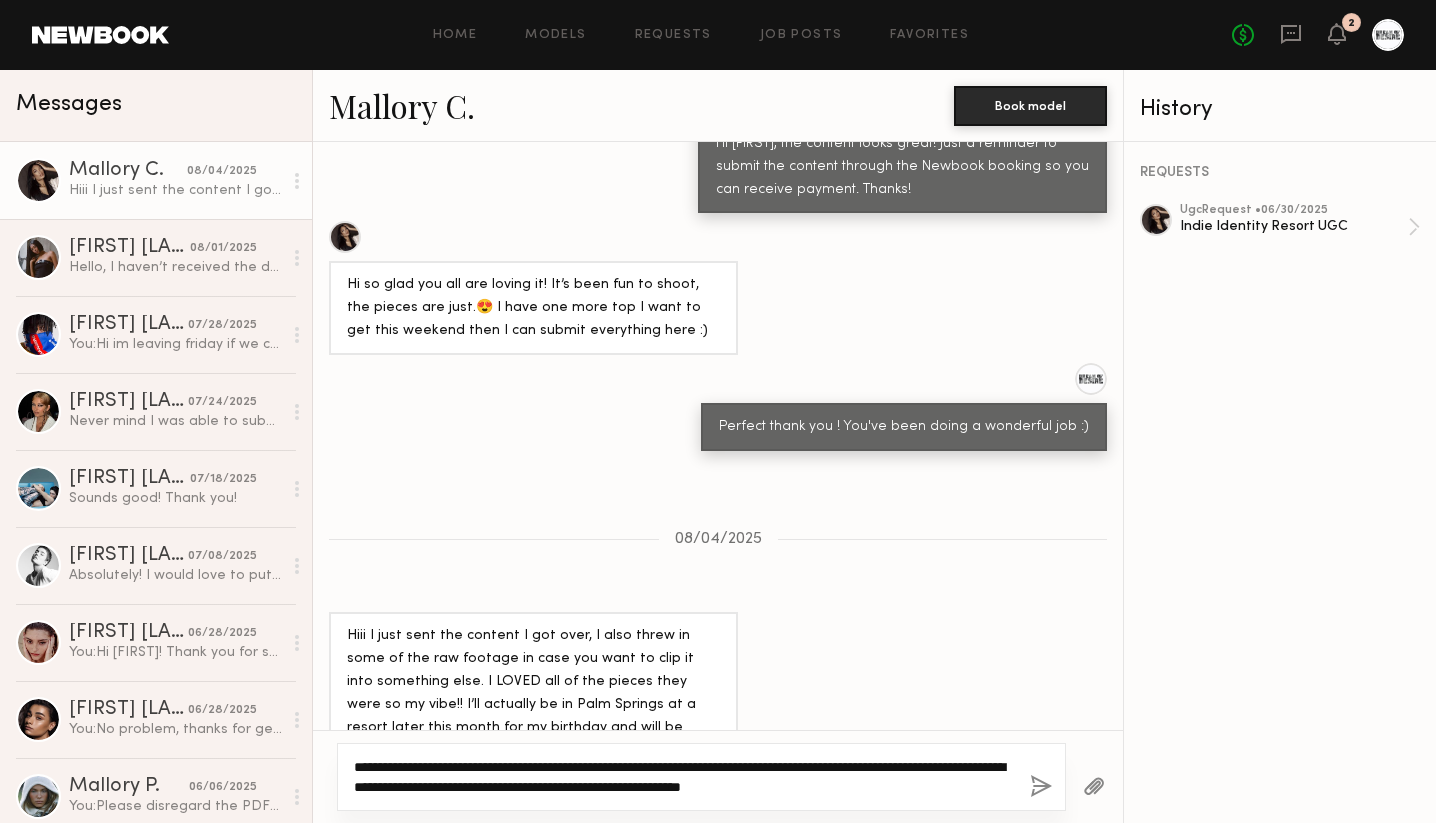 drag, startPoint x: 598, startPoint y: 787, endPoint x: 468, endPoint y: 789, distance: 130.01538 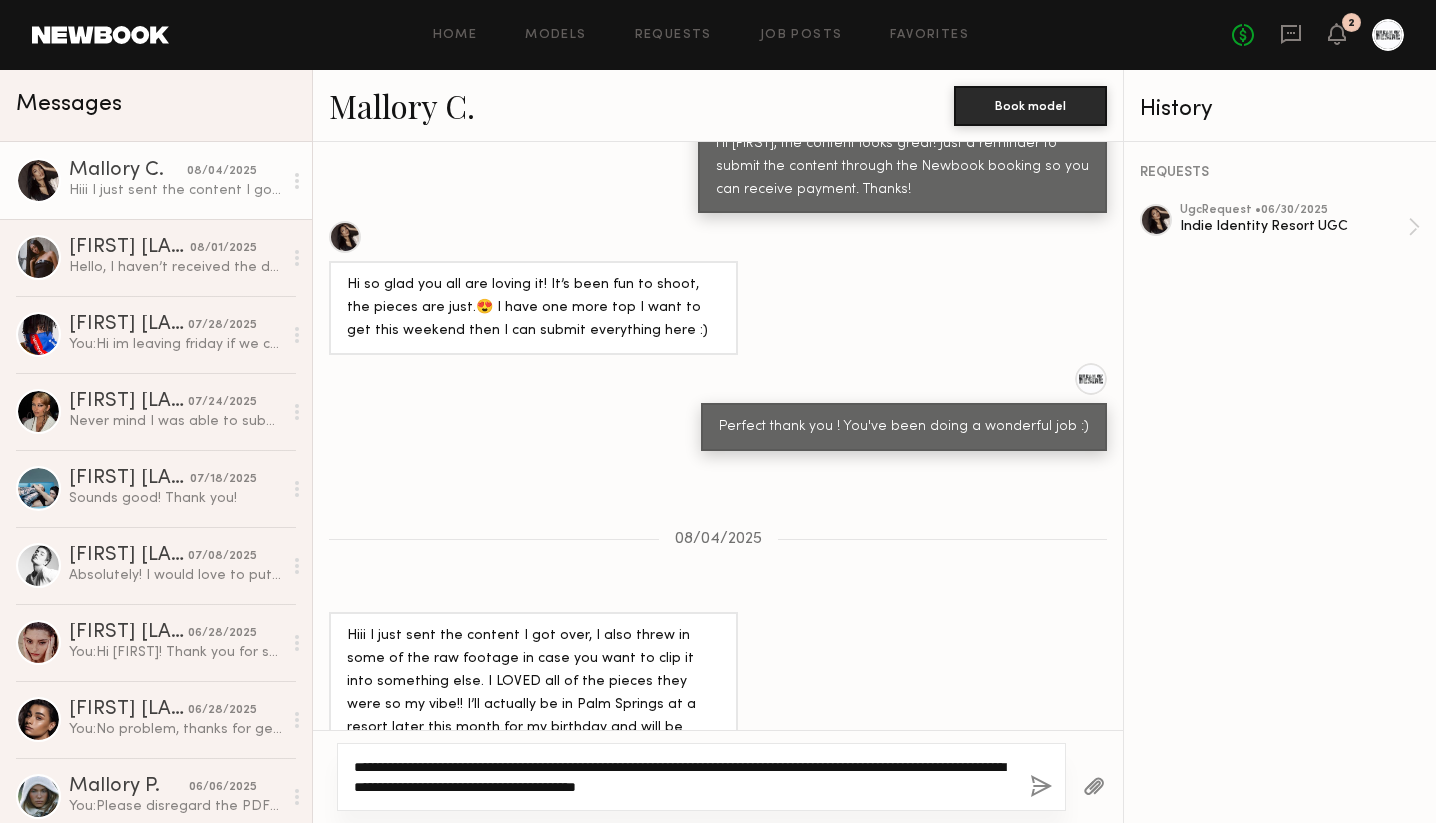 click on "**********" 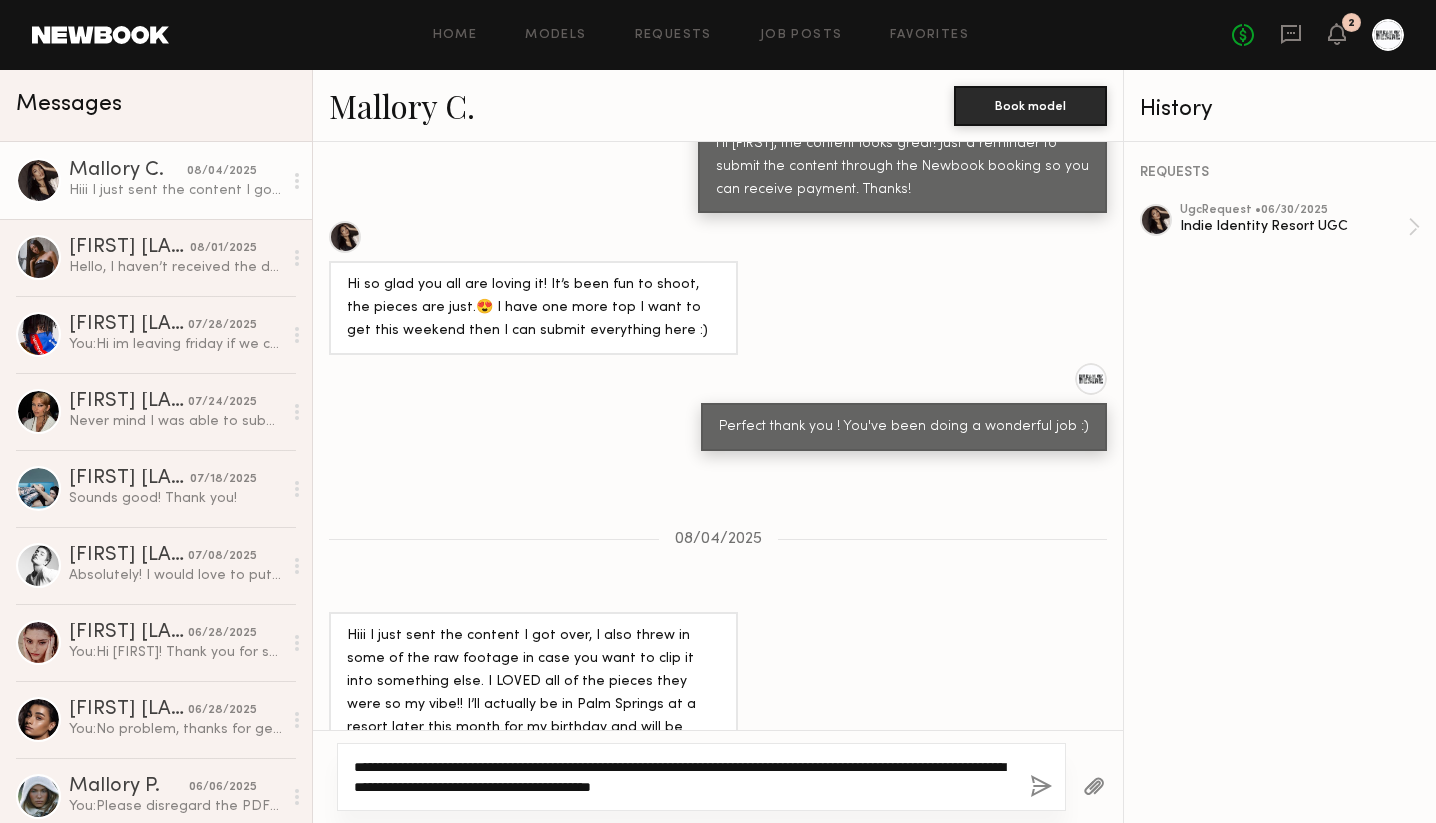 click on "**********" 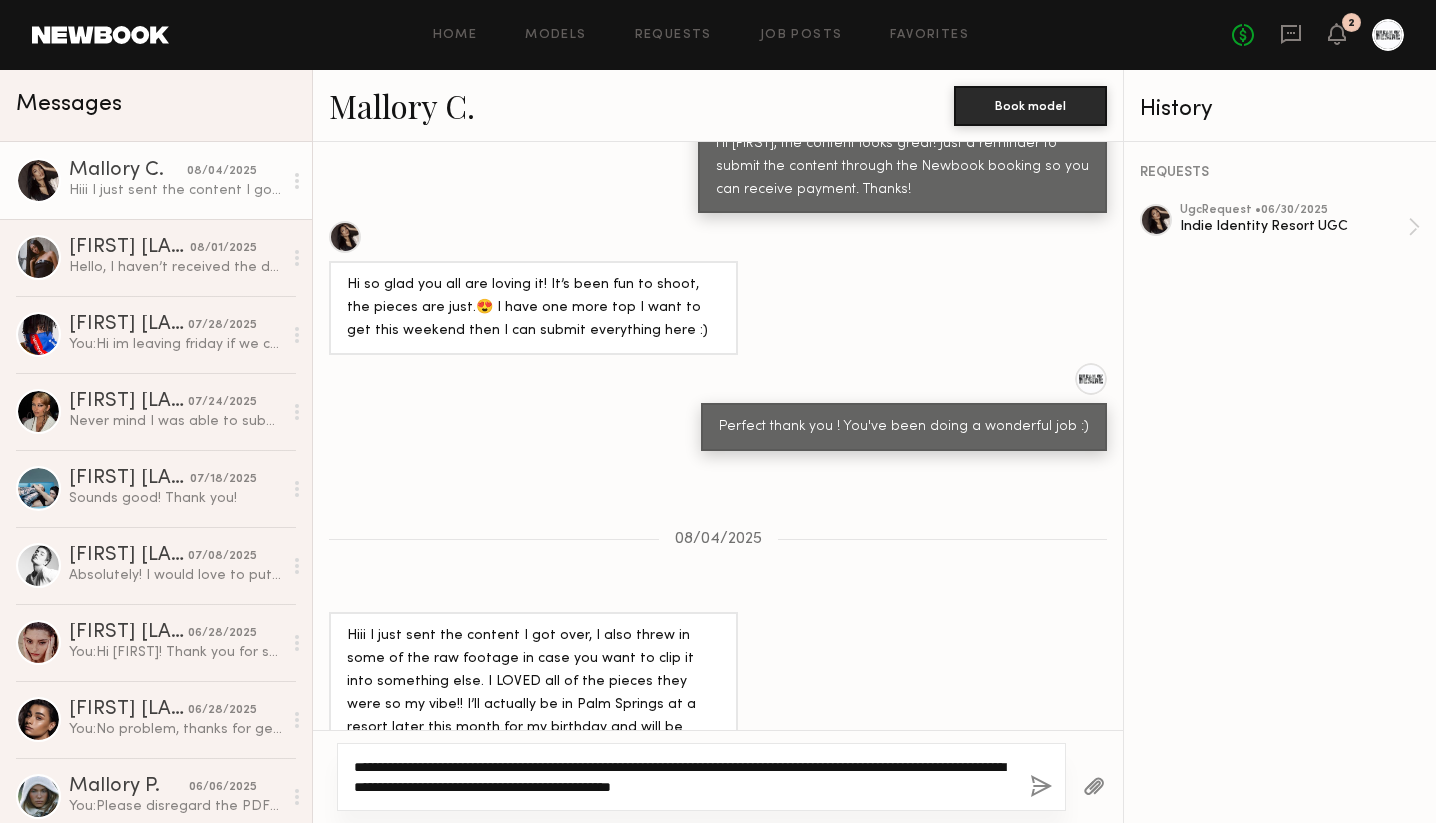 click on "**********" 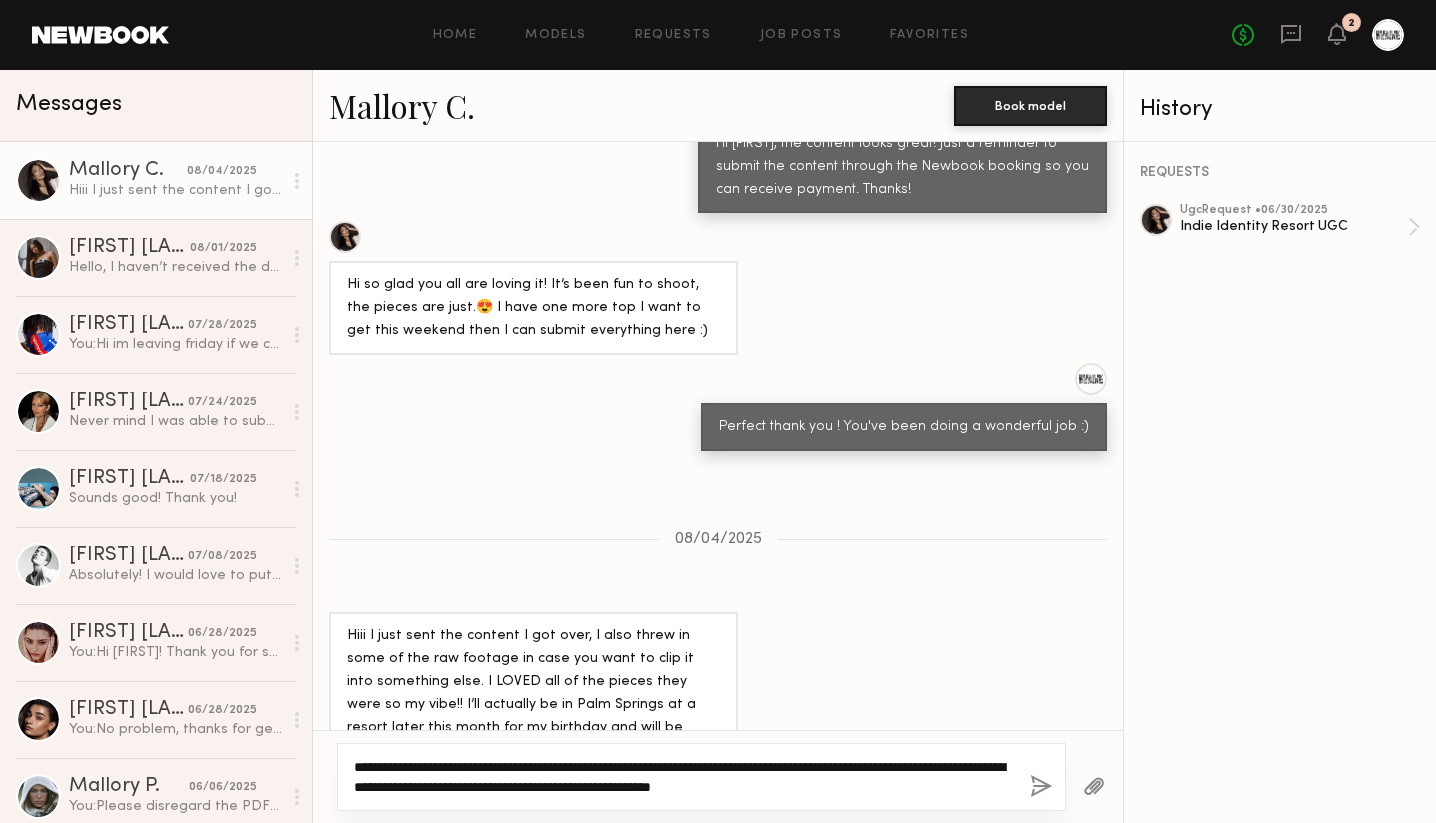 click on "**********" 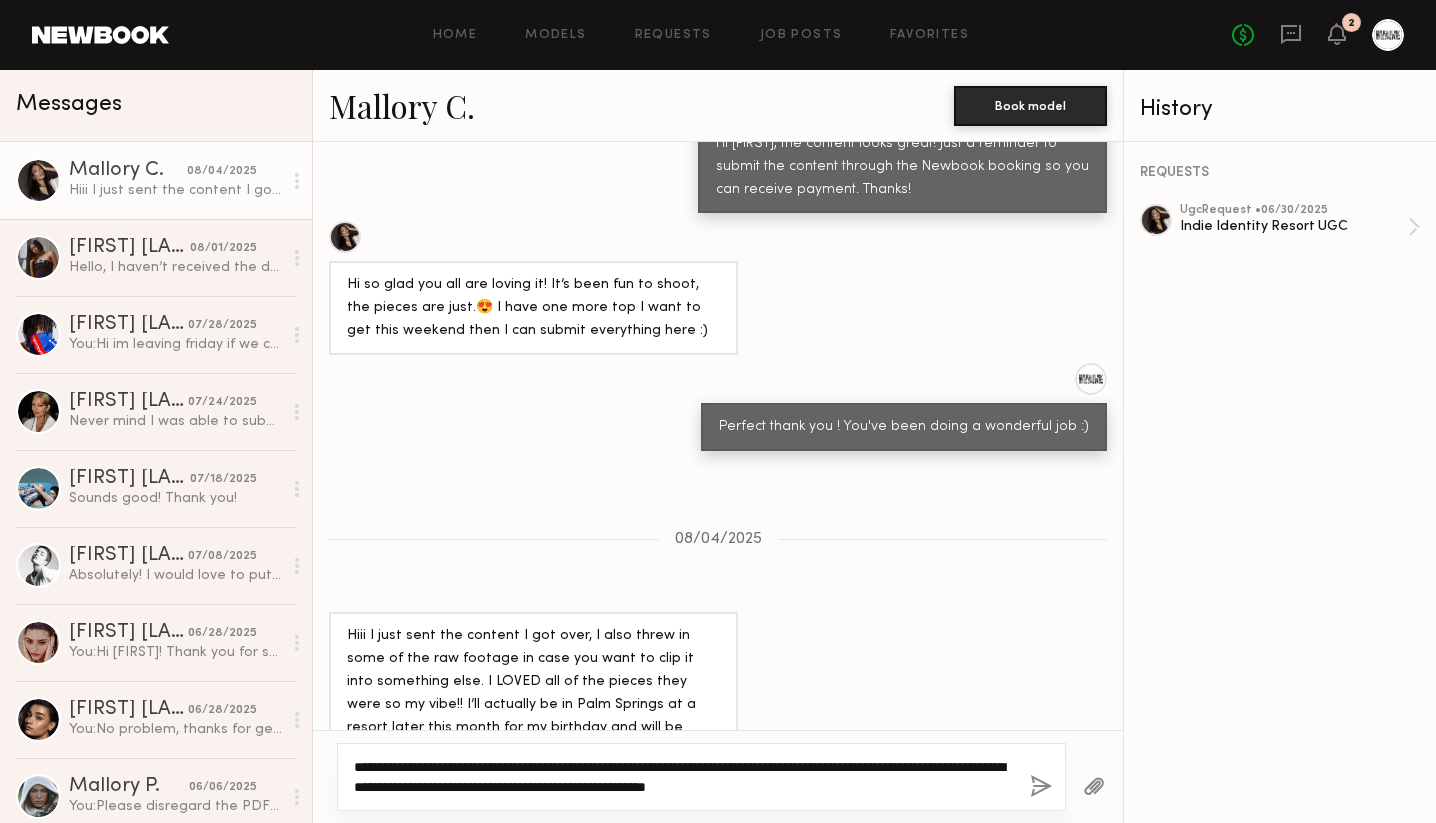click on "**********" 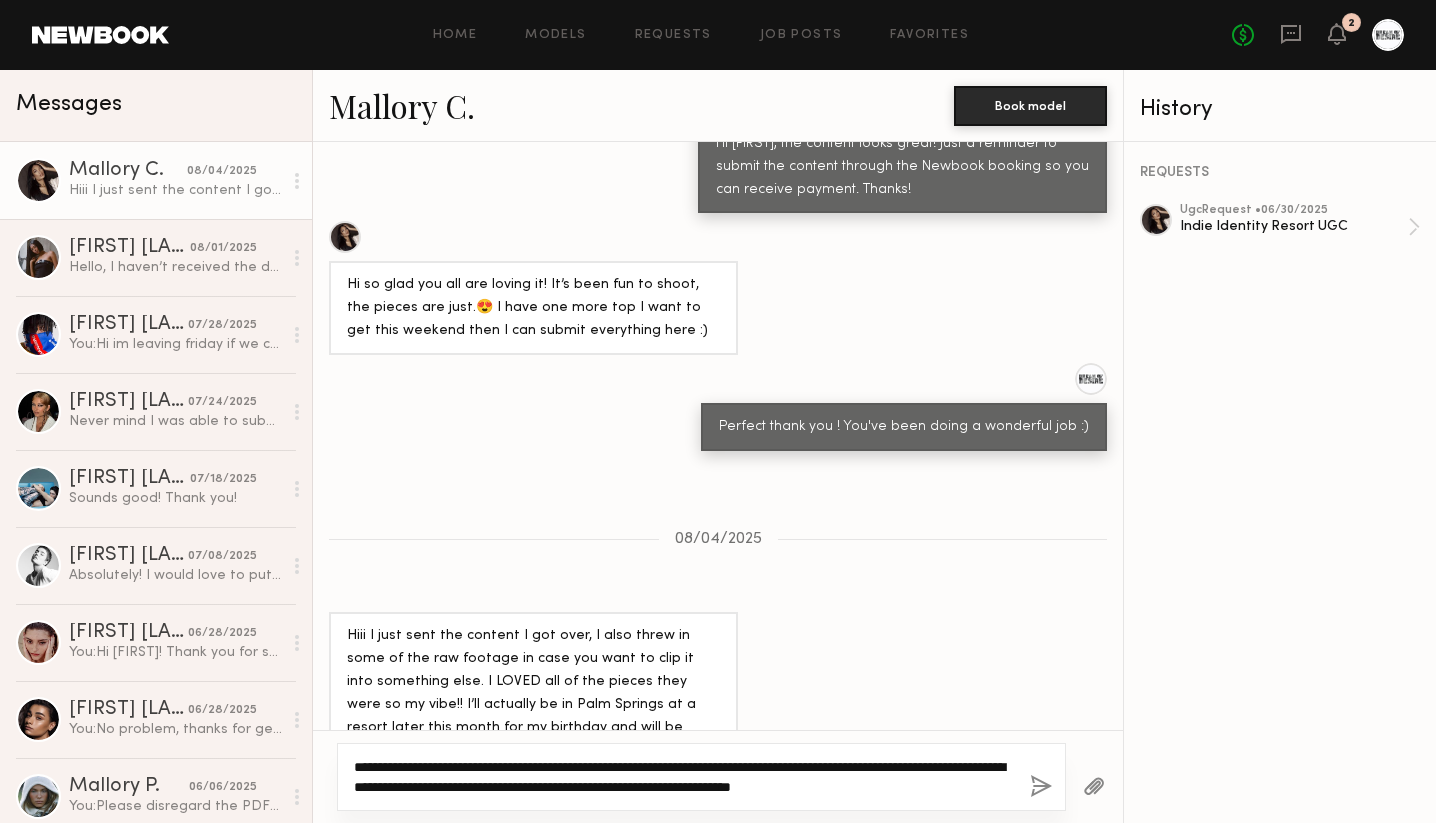 click on "**********" 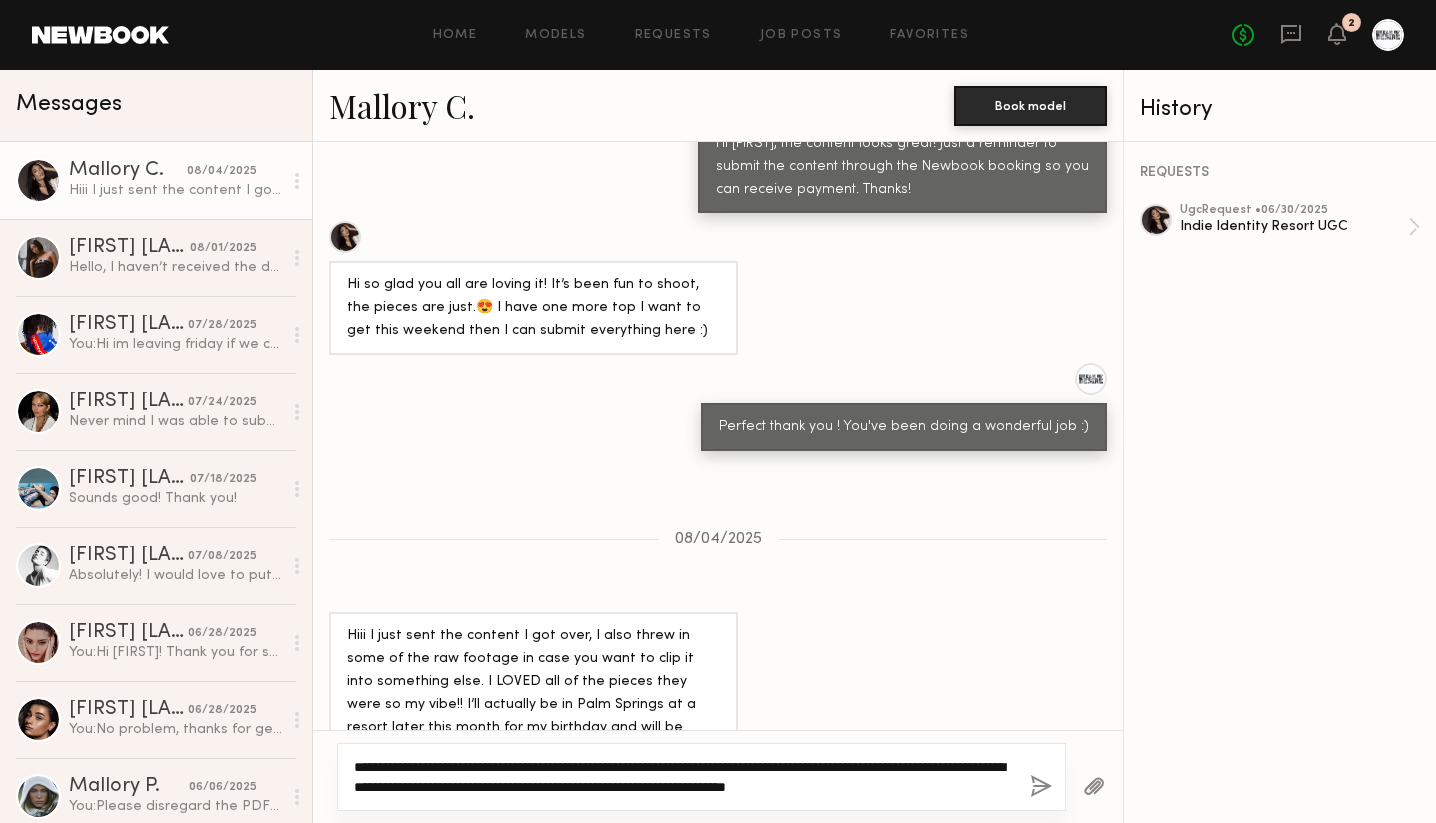click on "**********" 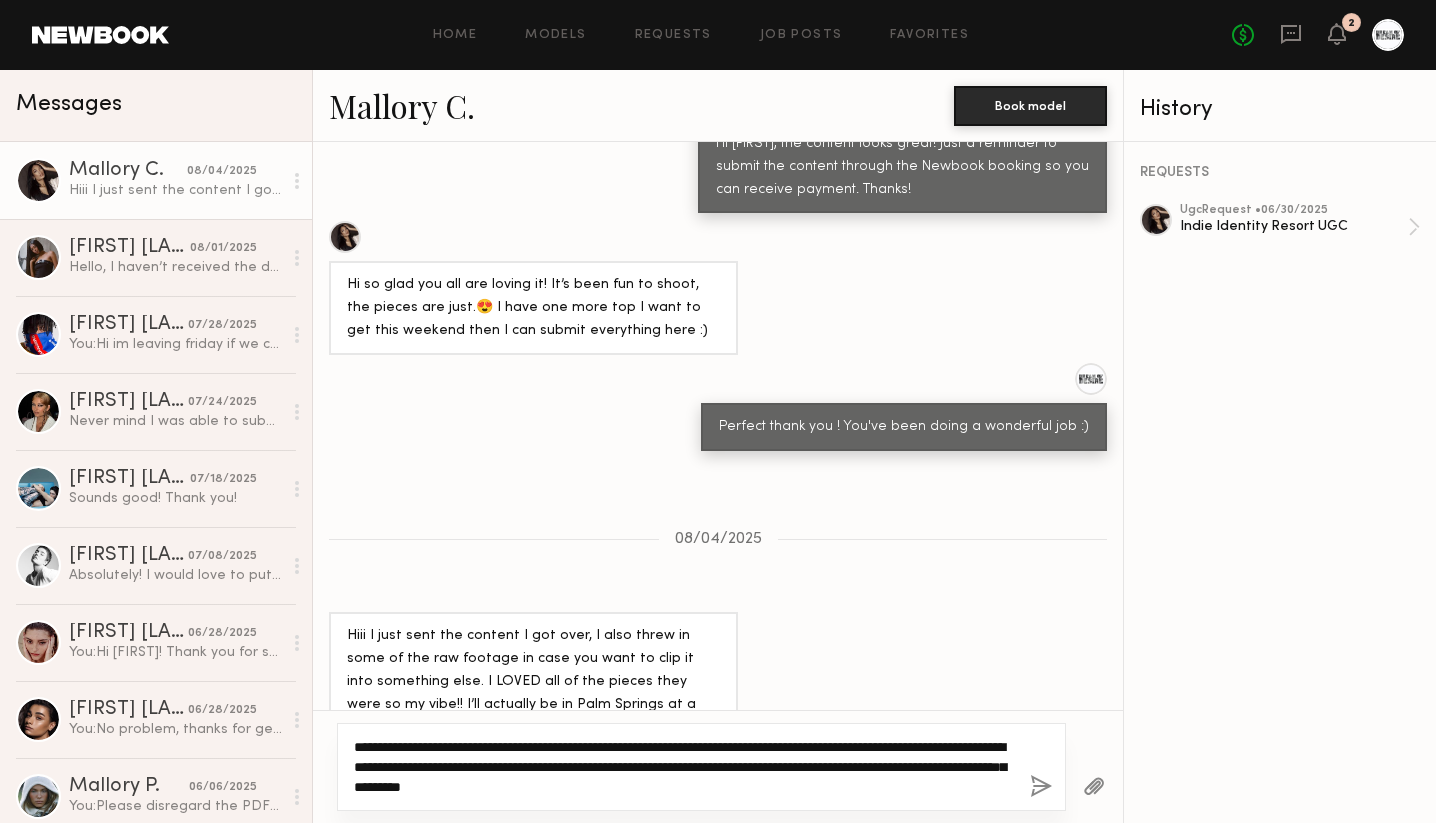 click on "**********" 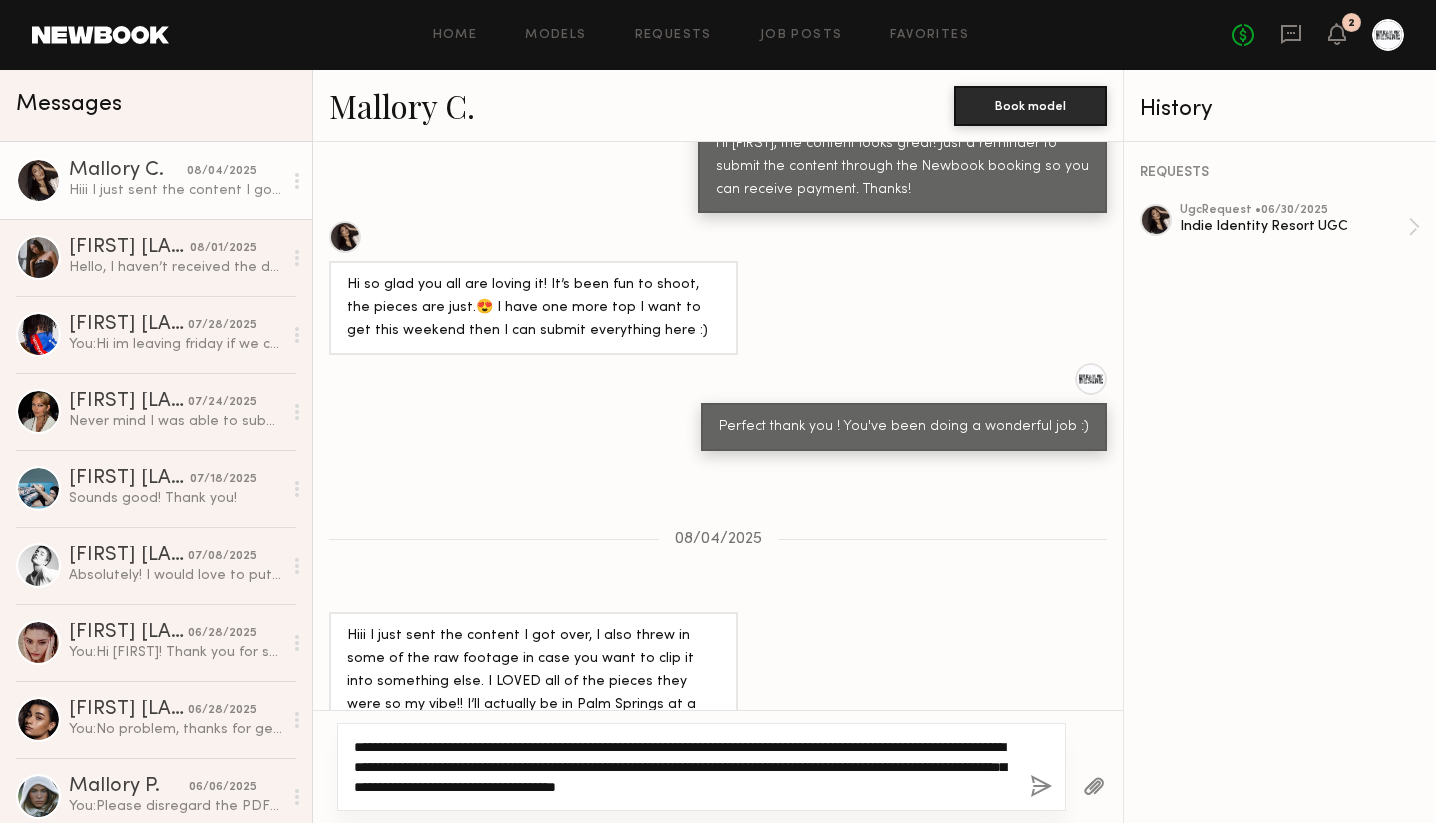 click on "**********" 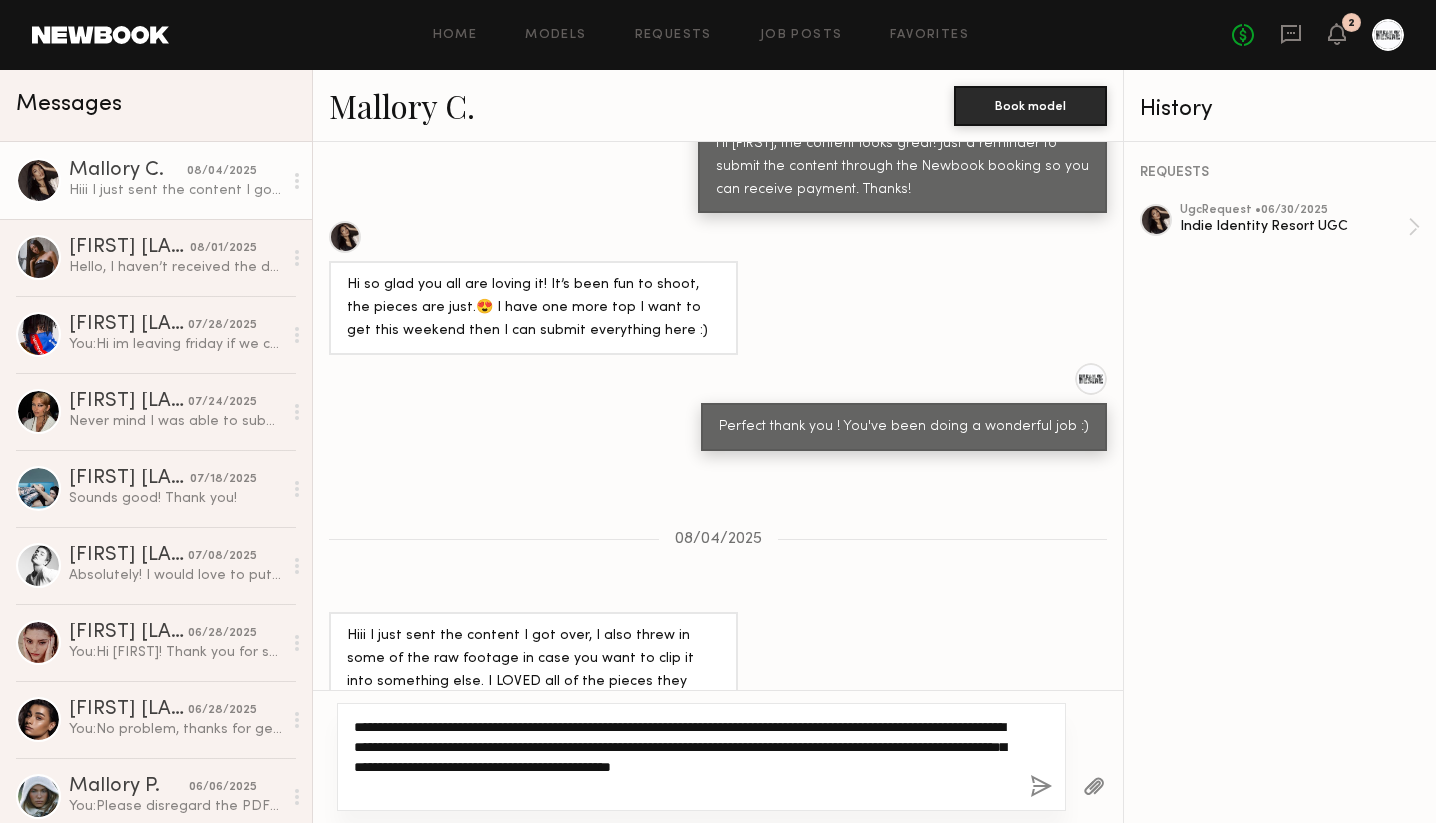 click on "**********" 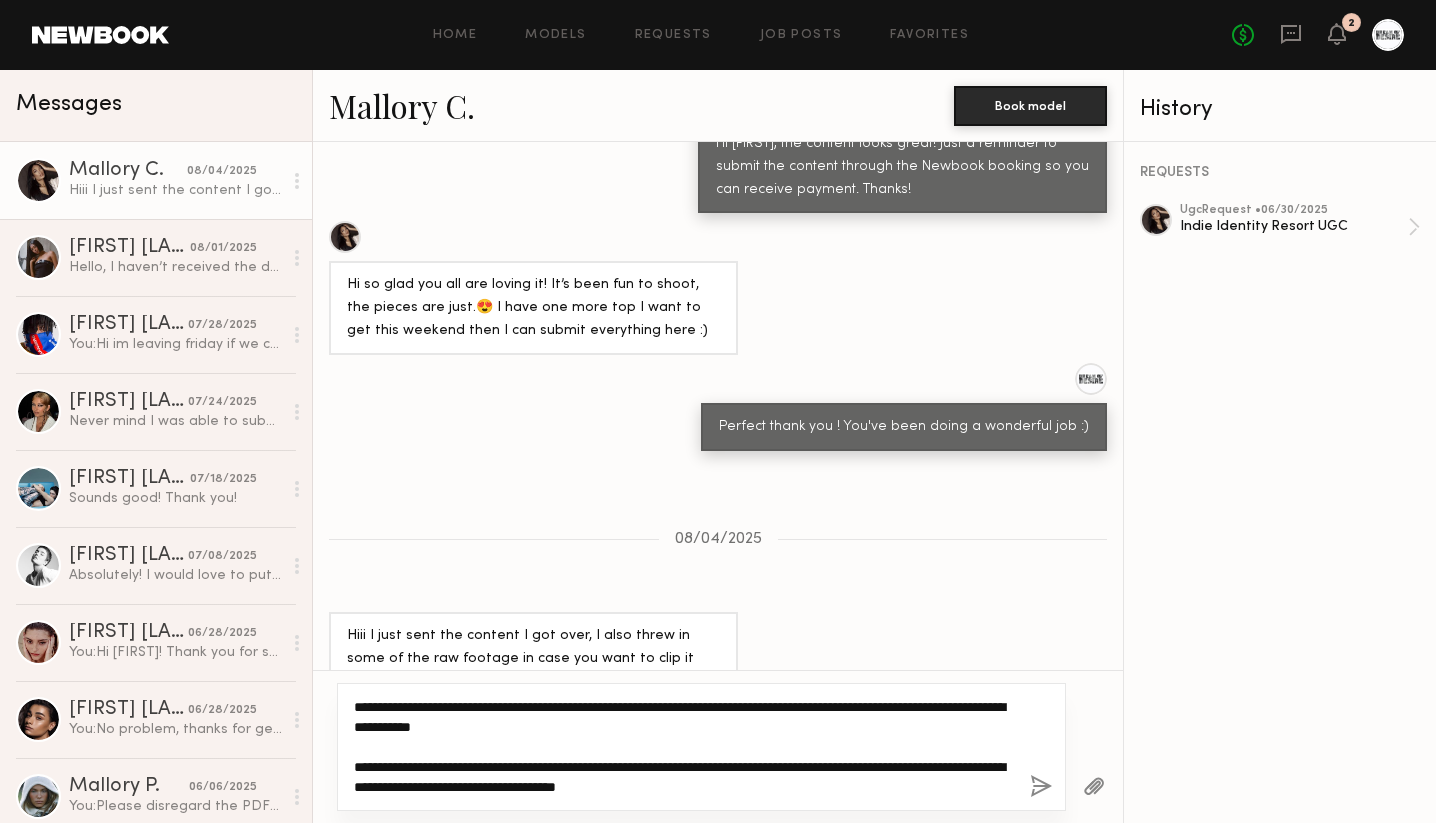 scroll, scrollTop: 0, scrollLeft: 0, axis: both 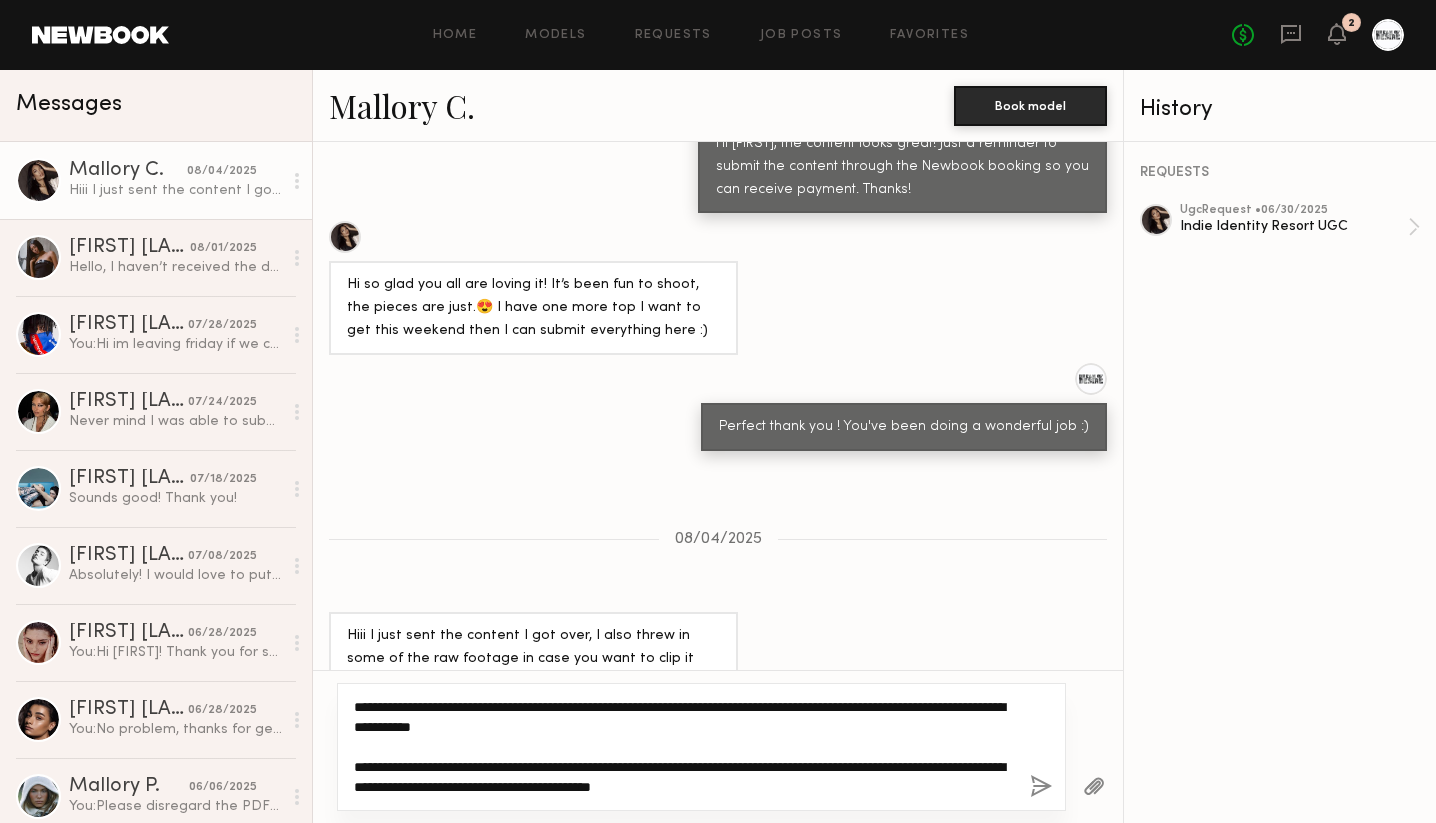 click on "**********" 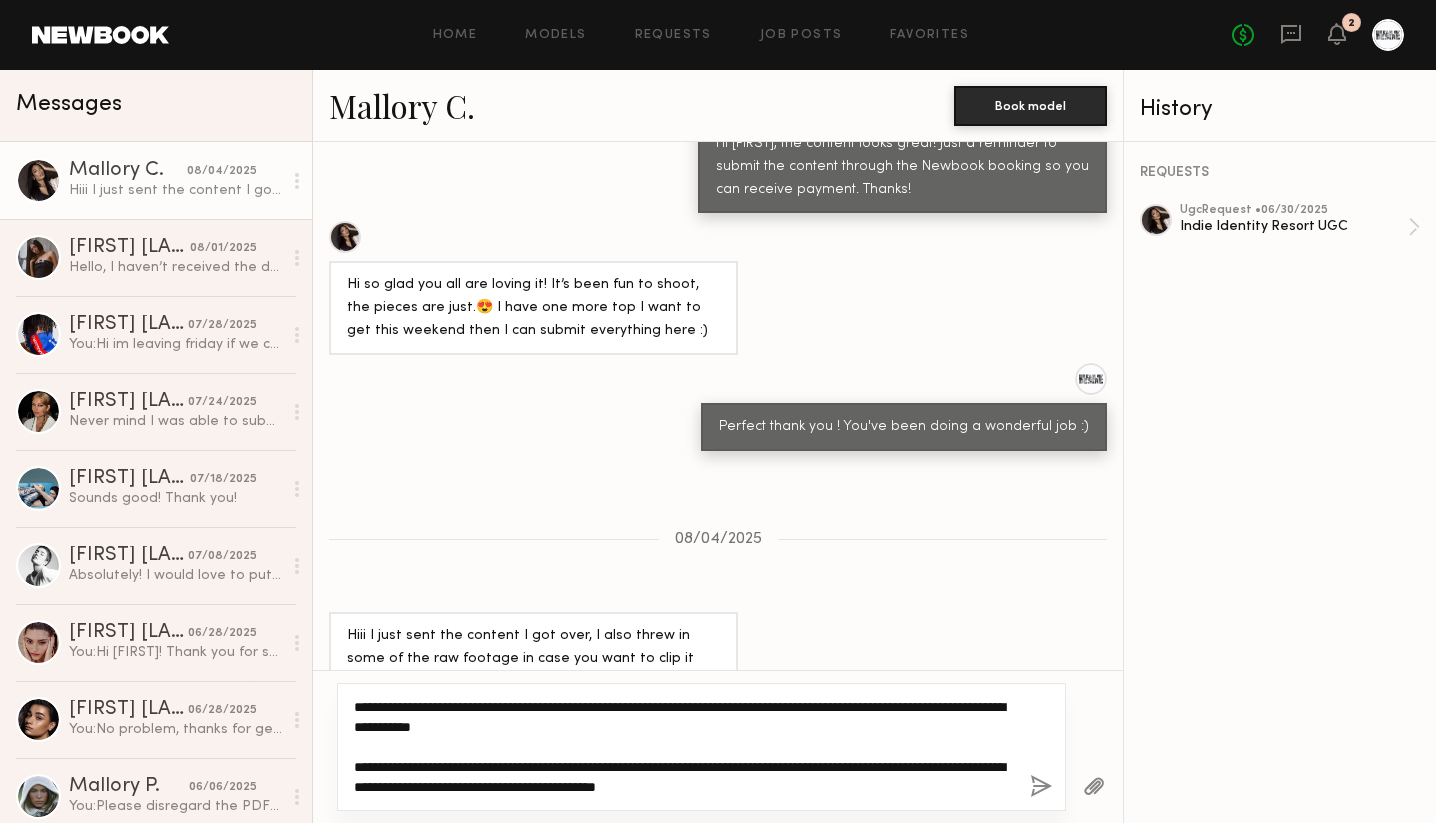 drag, startPoint x: 657, startPoint y: 784, endPoint x: 552, endPoint y: 783, distance: 105.00476 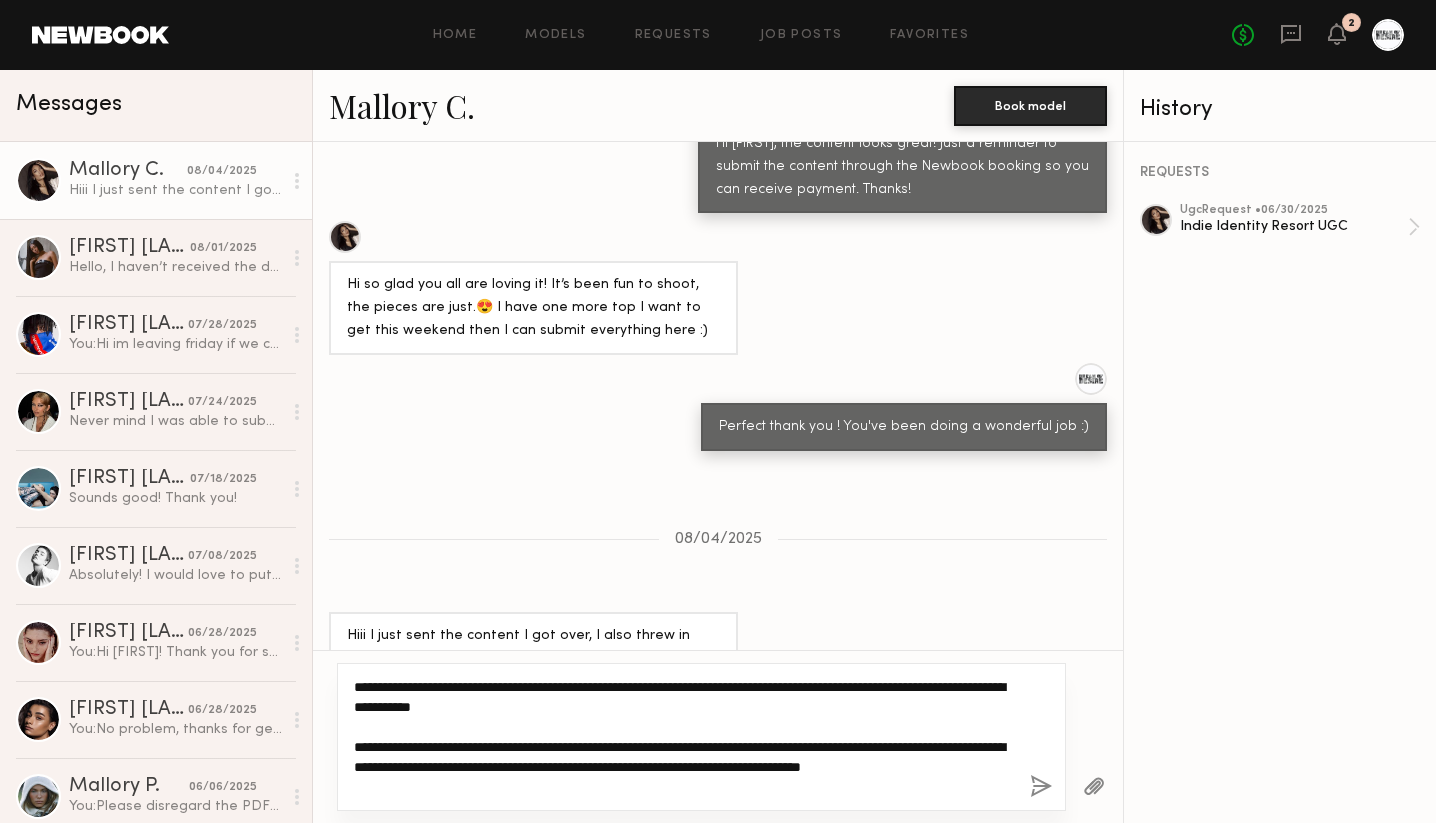 click on "**********" 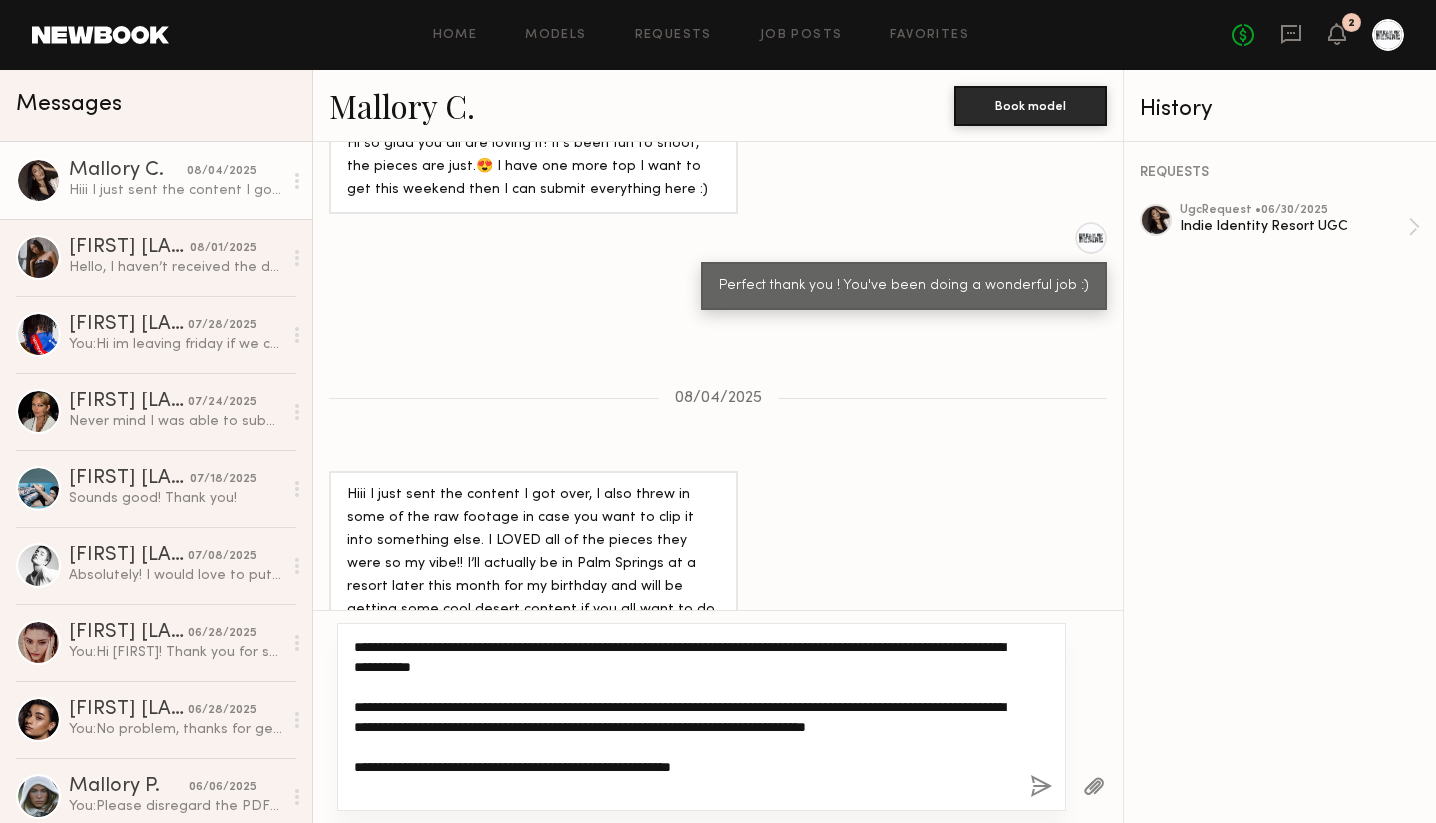 scroll, scrollTop: 2282, scrollLeft: 0, axis: vertical 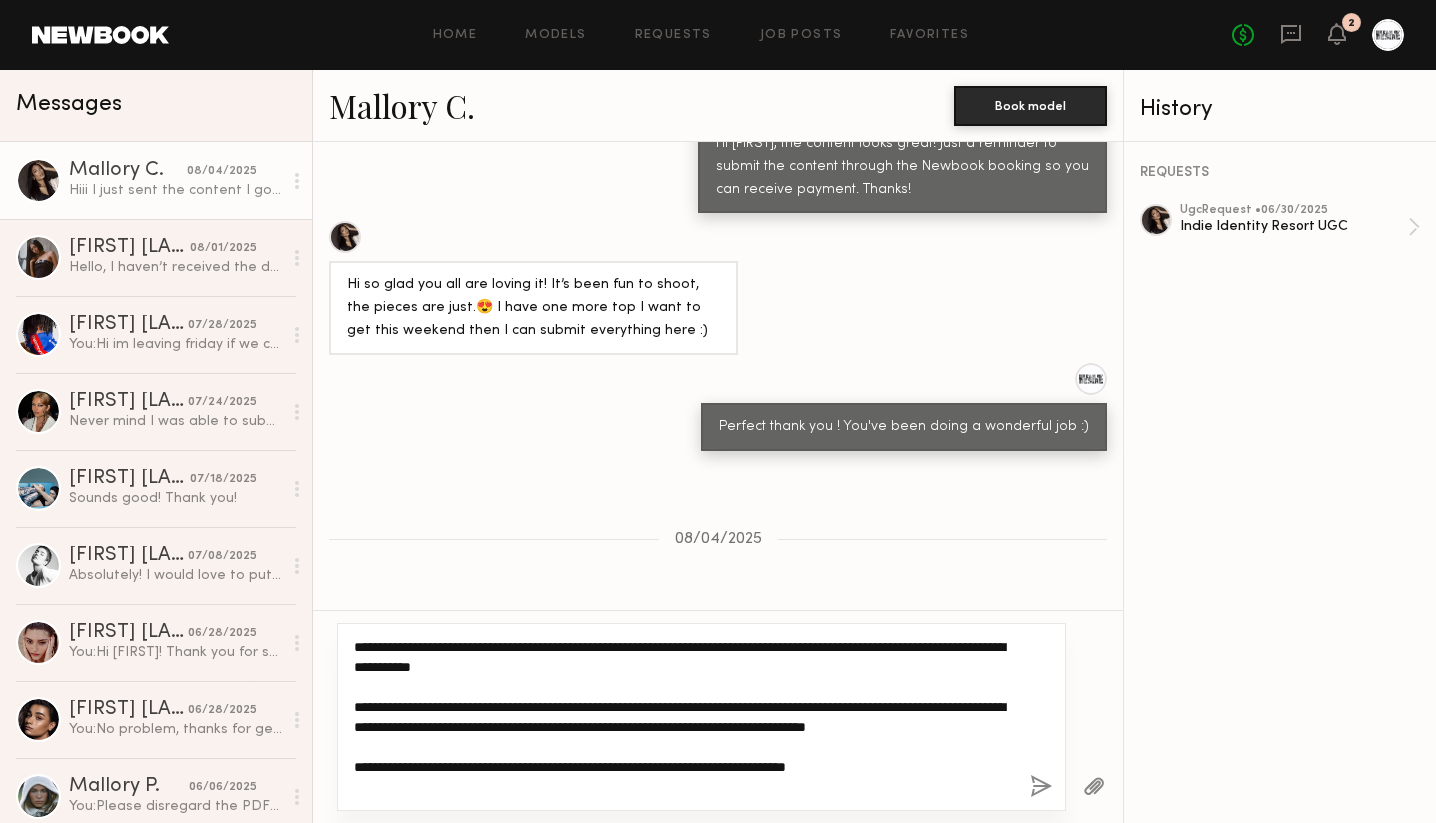 click on "**********" 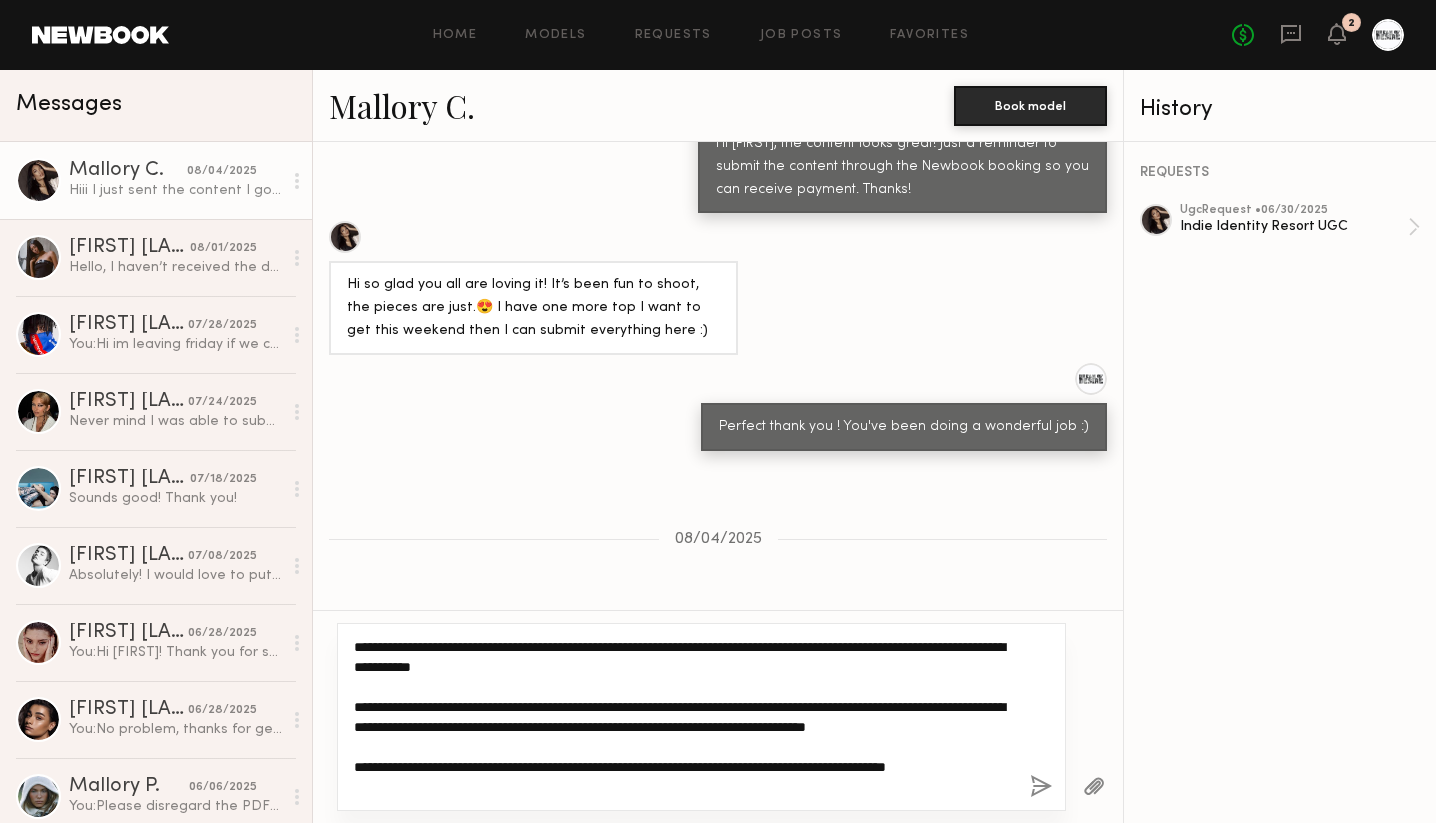drag, startPoint x: 683, startPoint y: 787, endPoint x: 657, endPoint y: 786, distance: 26.019224 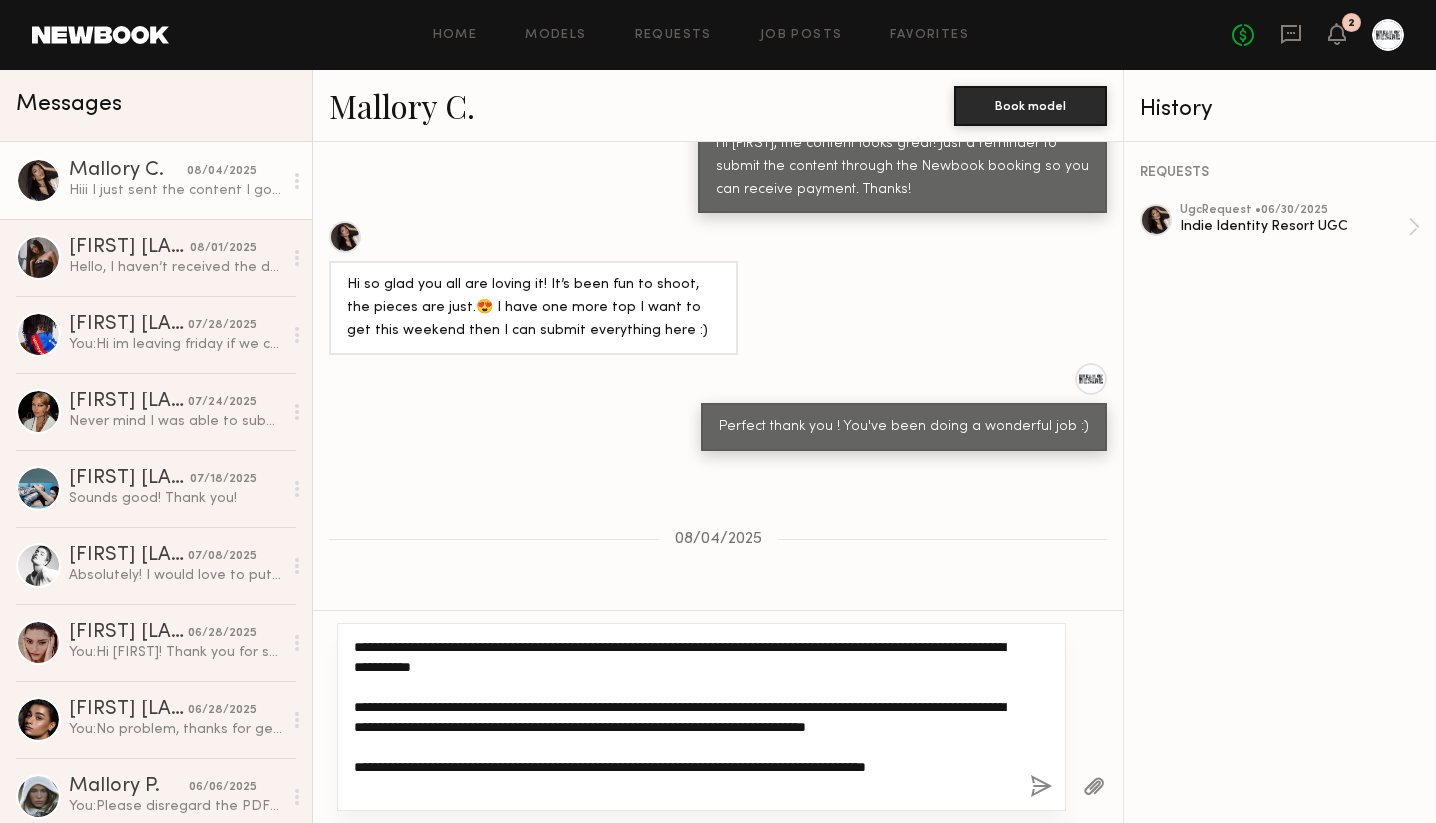 click on "**********" 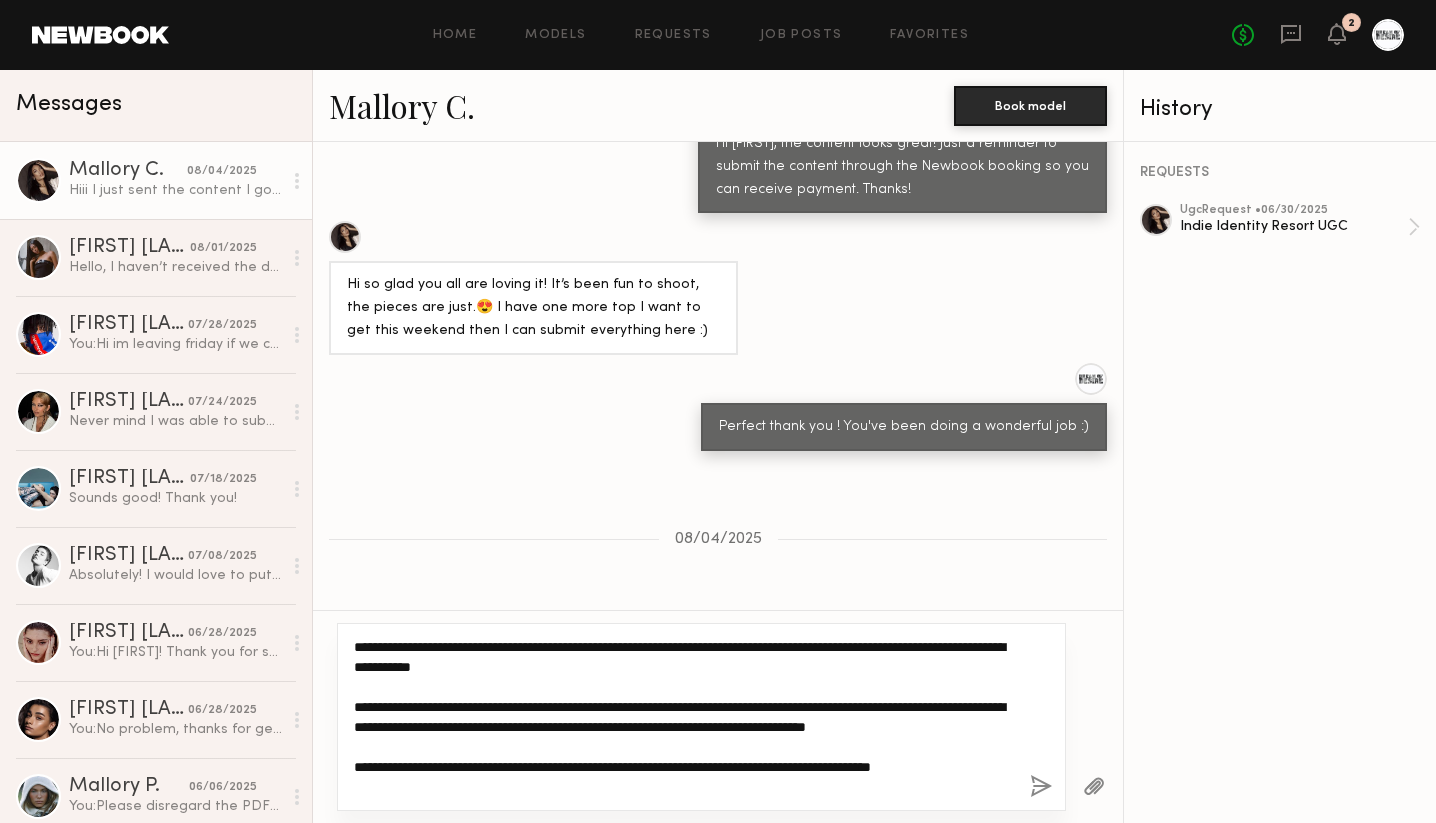 click on "**********" 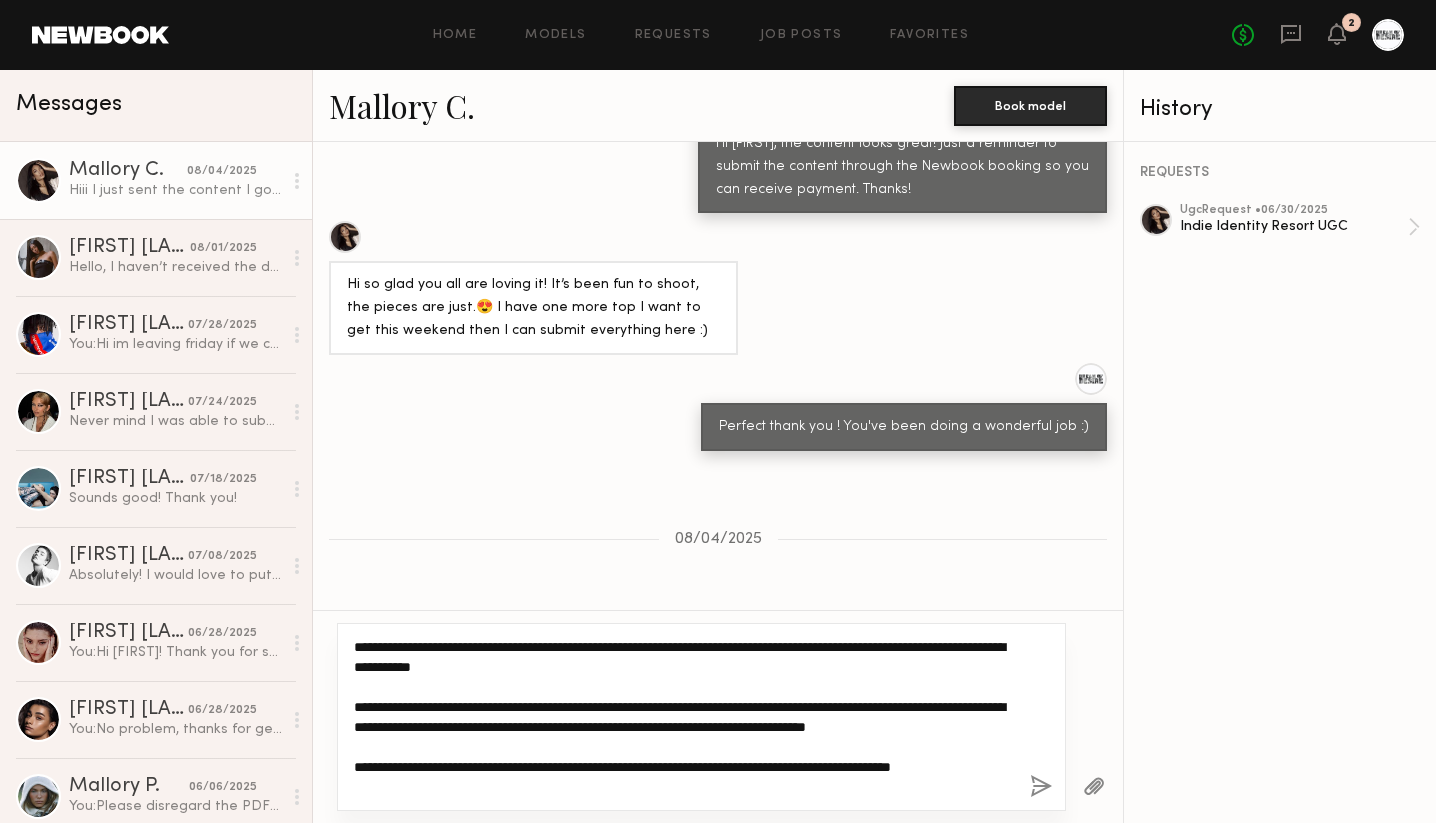 scroll, scrollTop: 20, scrollLeft: 0, axis: vertical 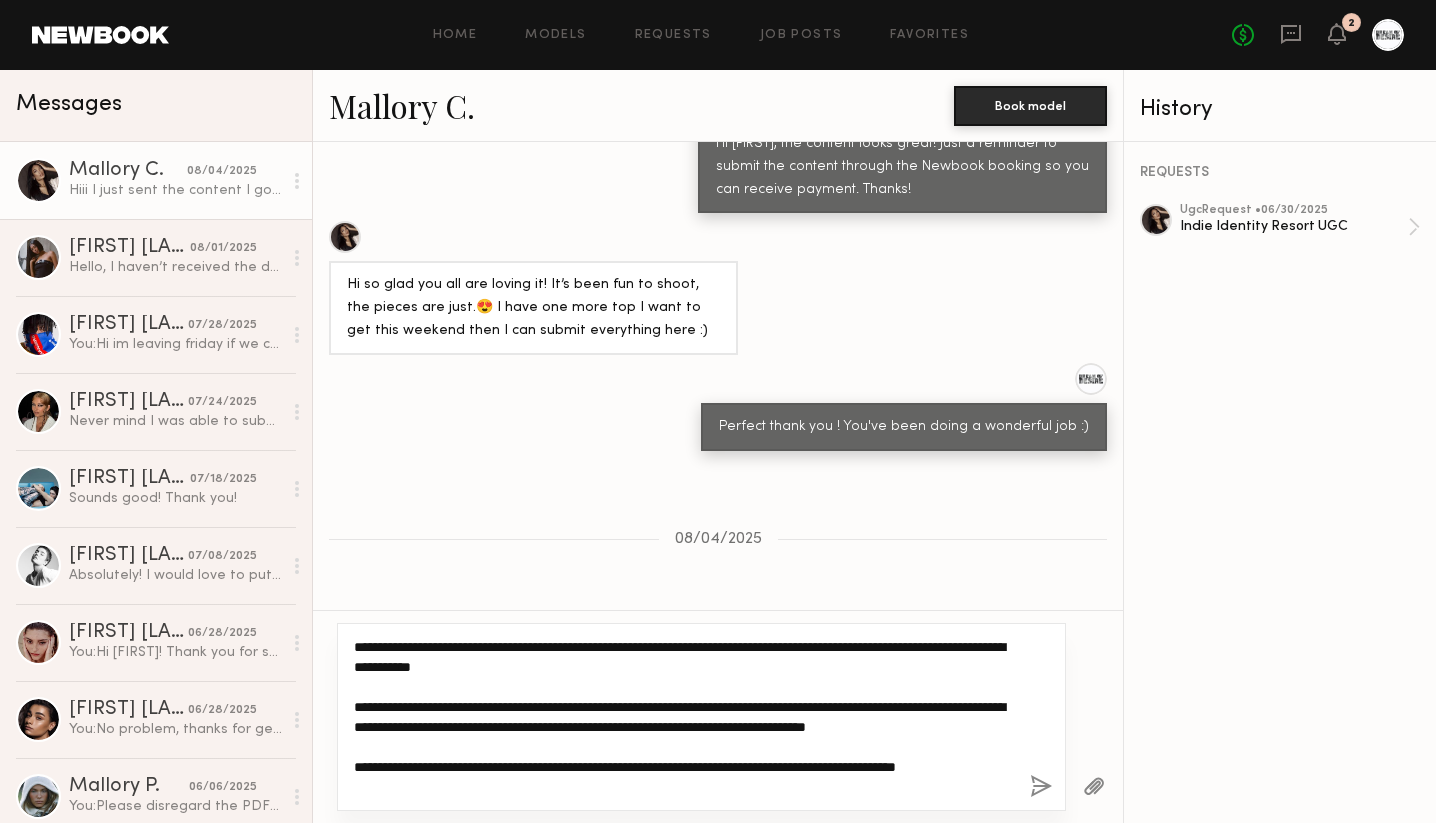 click on "**********" 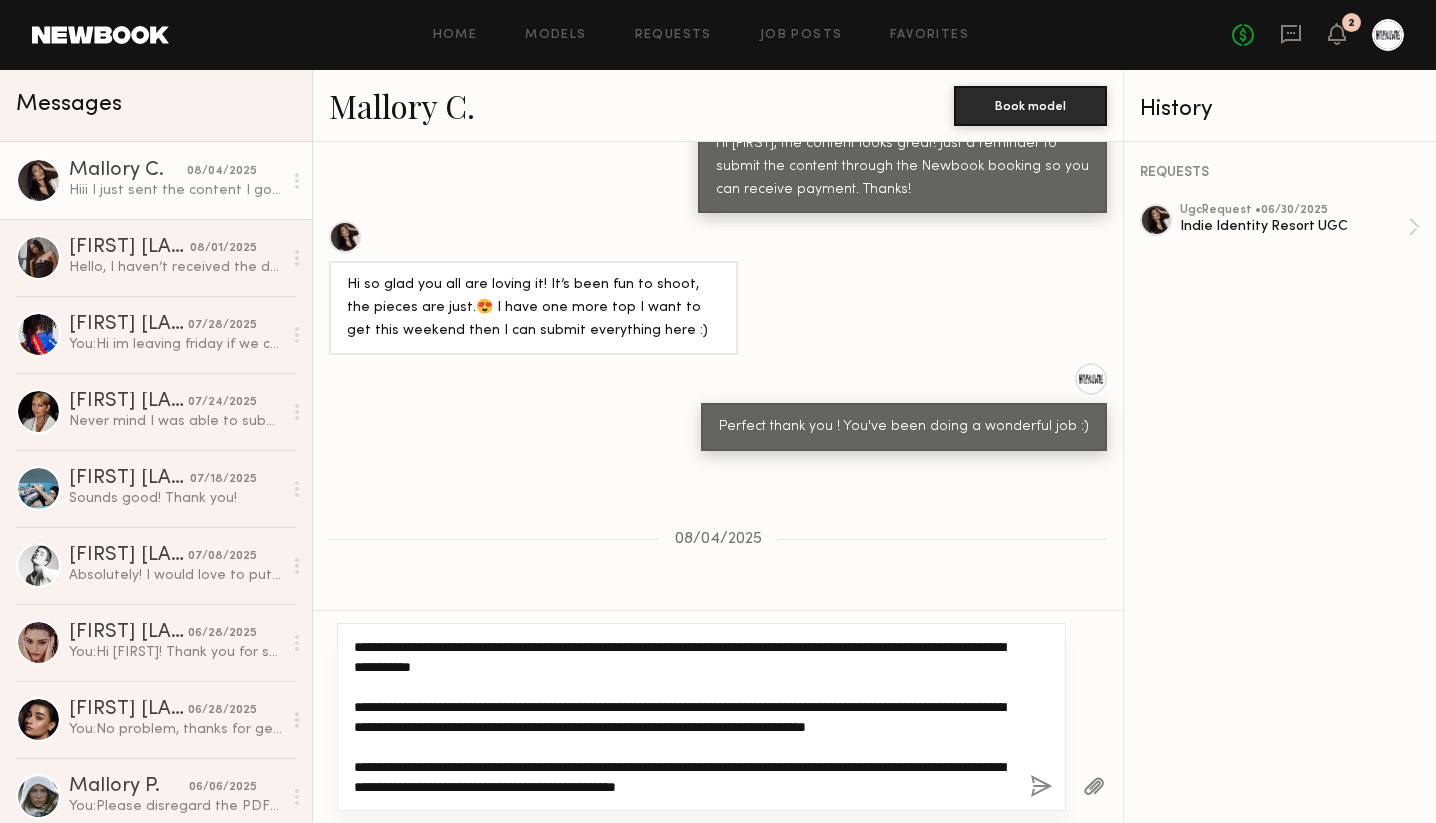 click on "**********" 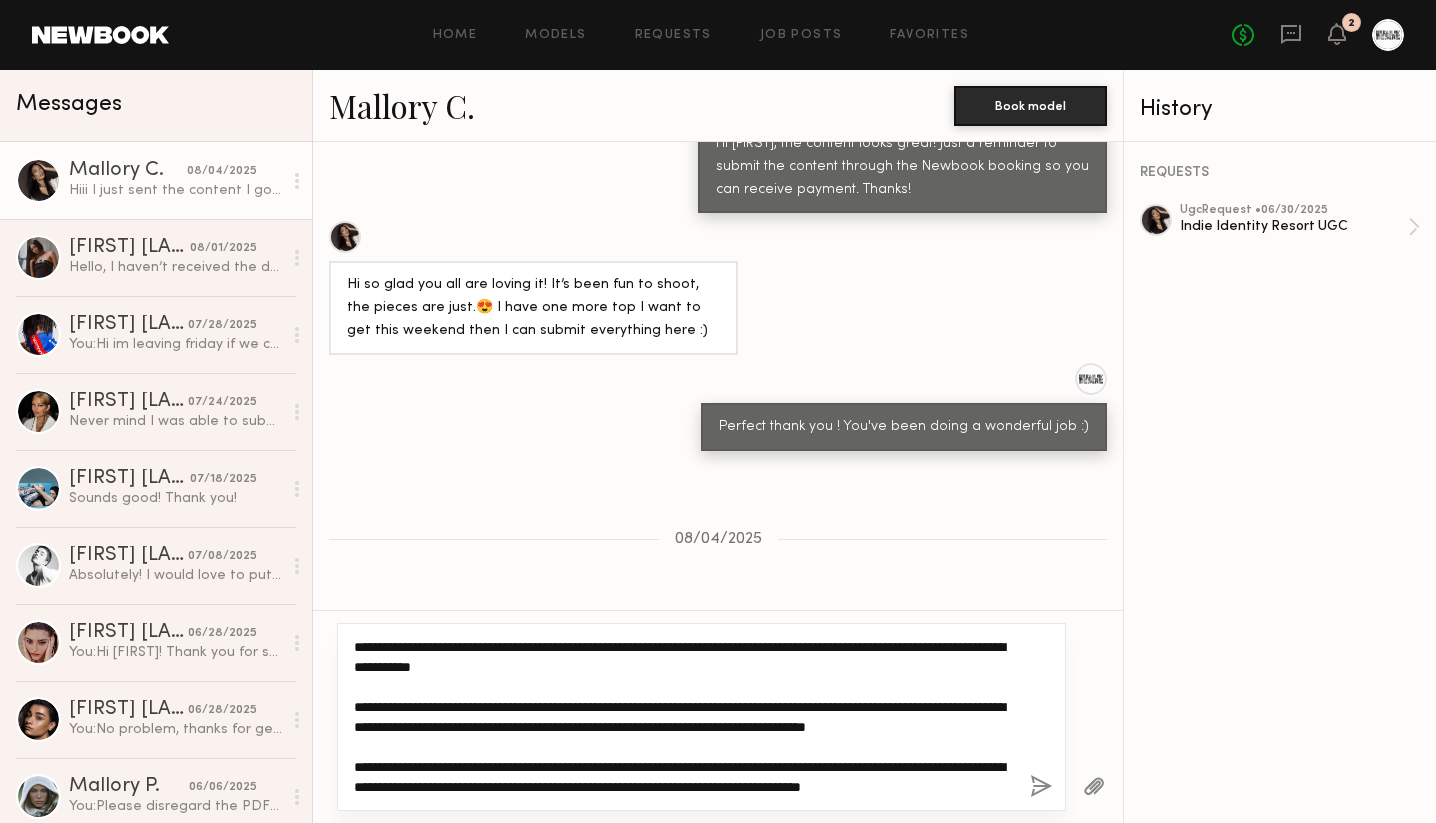 click on "**********" 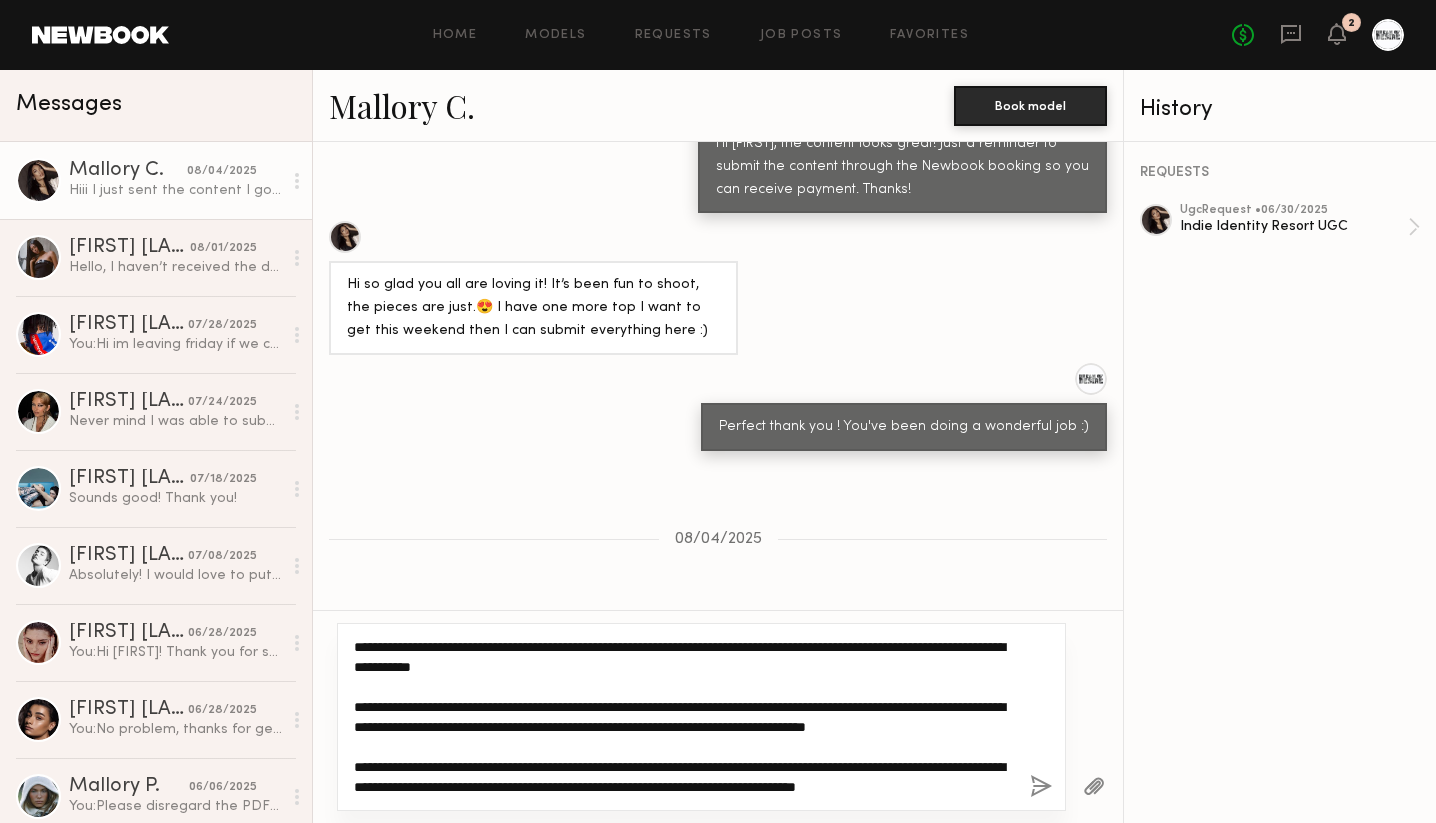 drag, startPoint x: 632, startPoint y: 766, endPoint x: 329, endPoint y: 767, distance: 303.00165 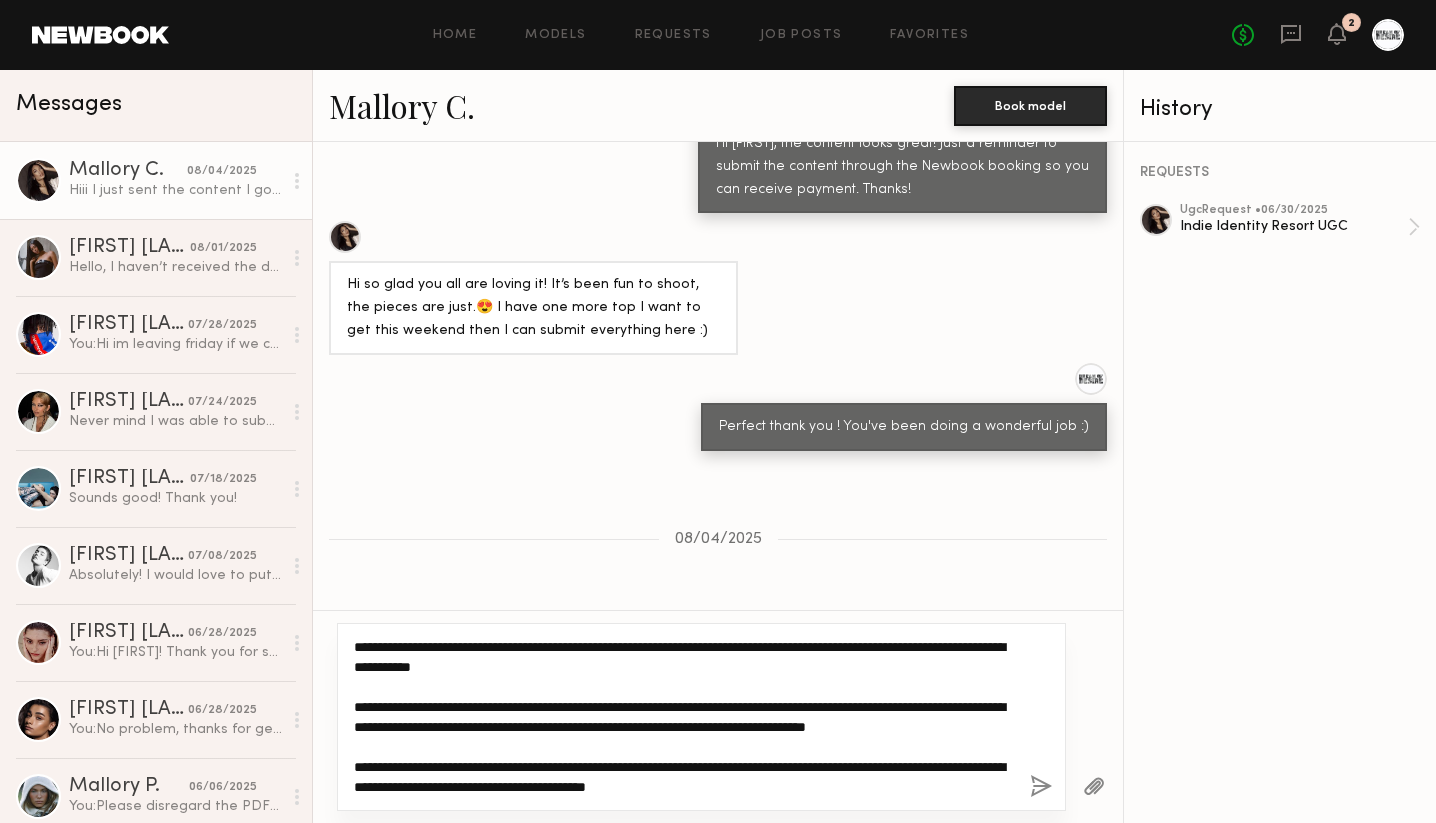 click on "**********" 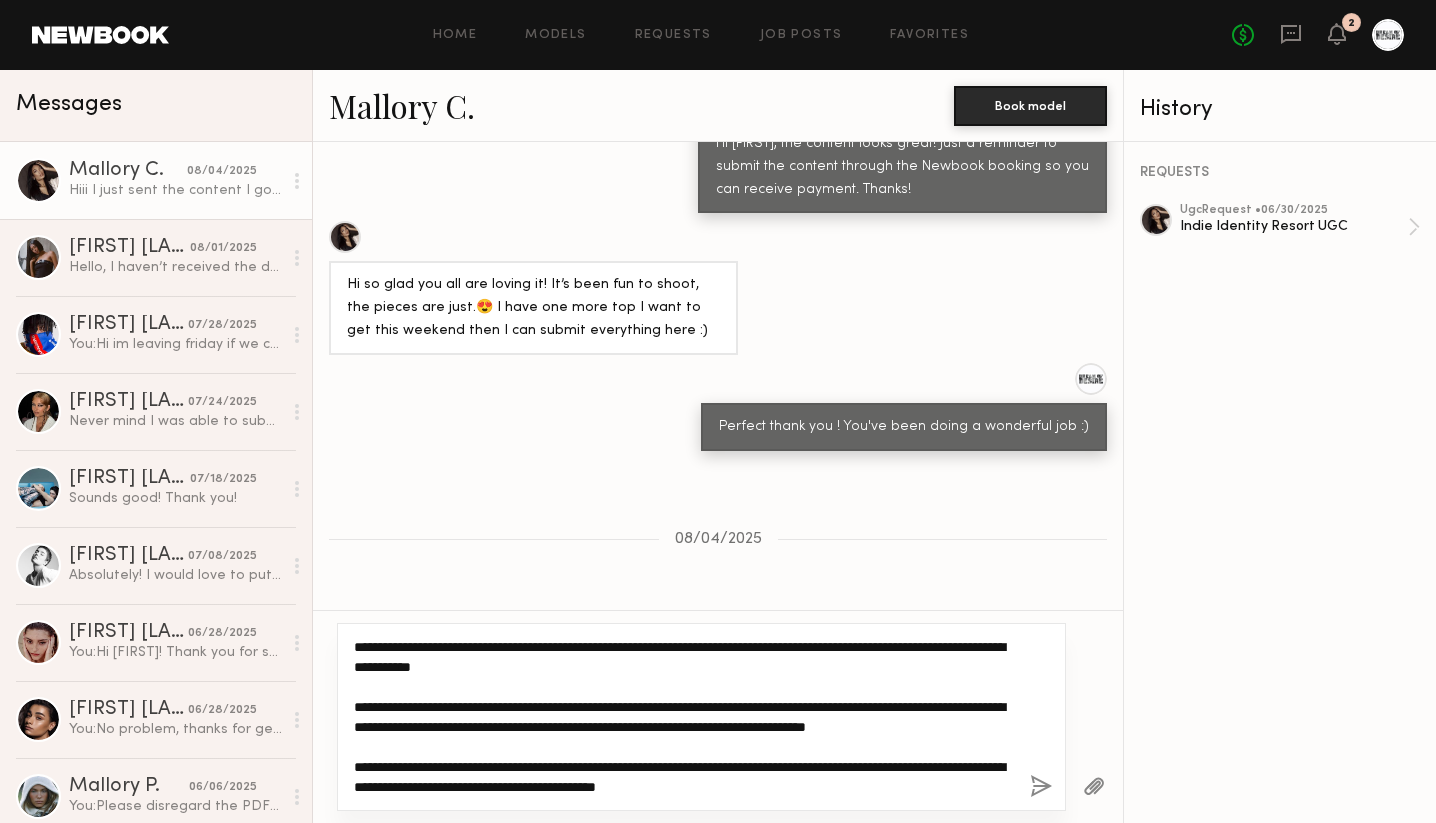 paste on "**********" 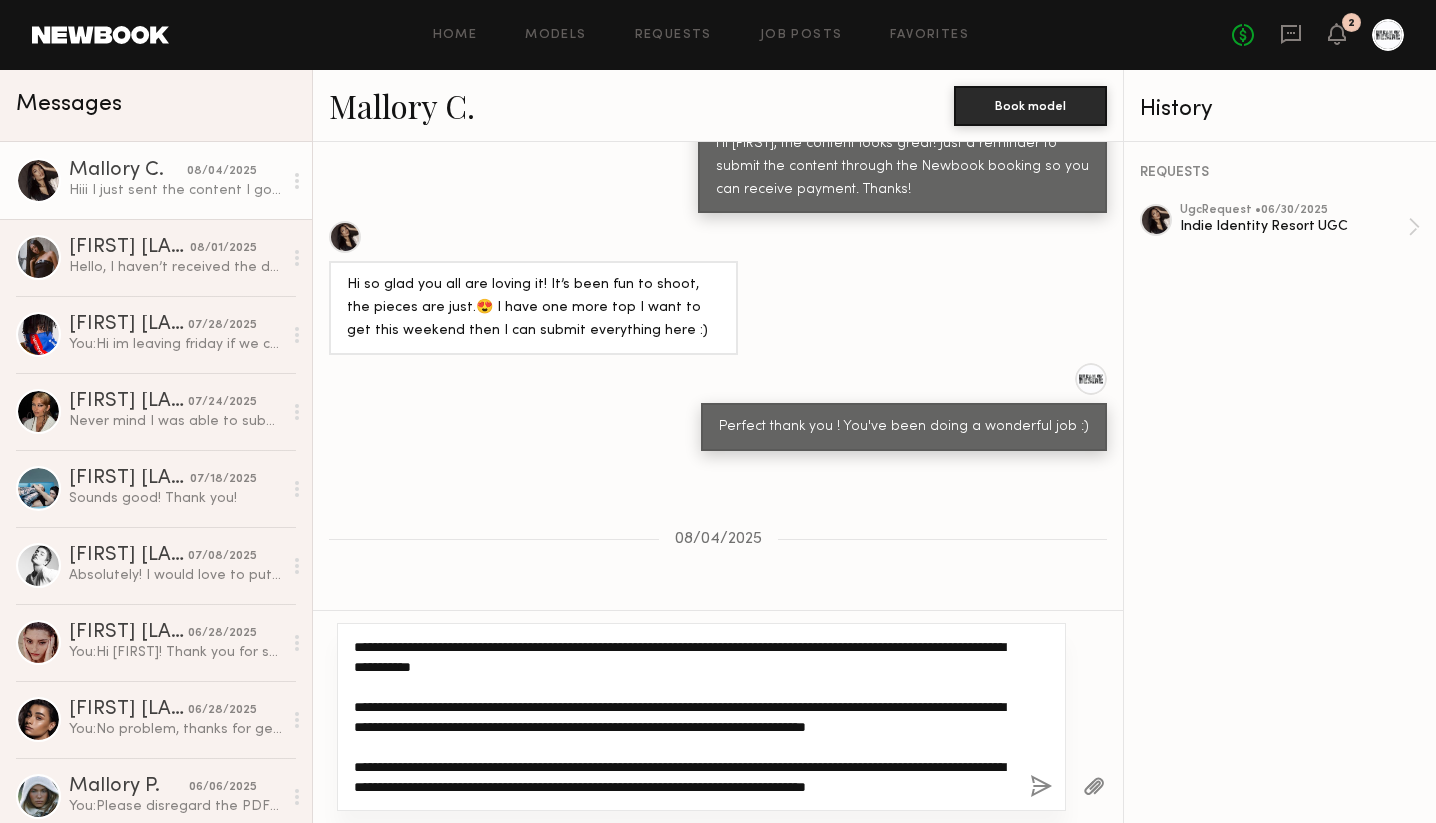 click on "**********" 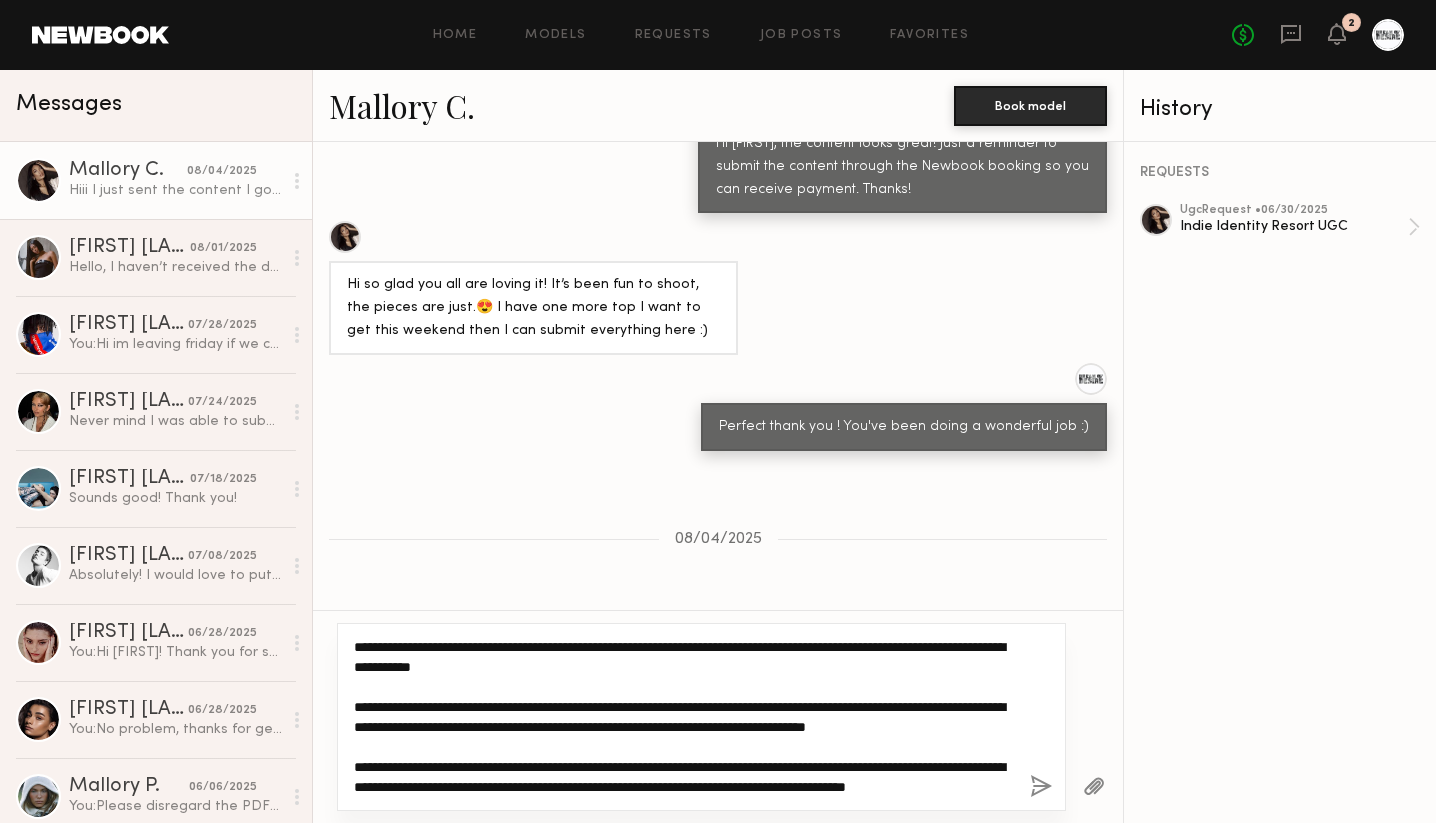 scroll, scrollTop: 0, scrollLeft: 0, axis: both 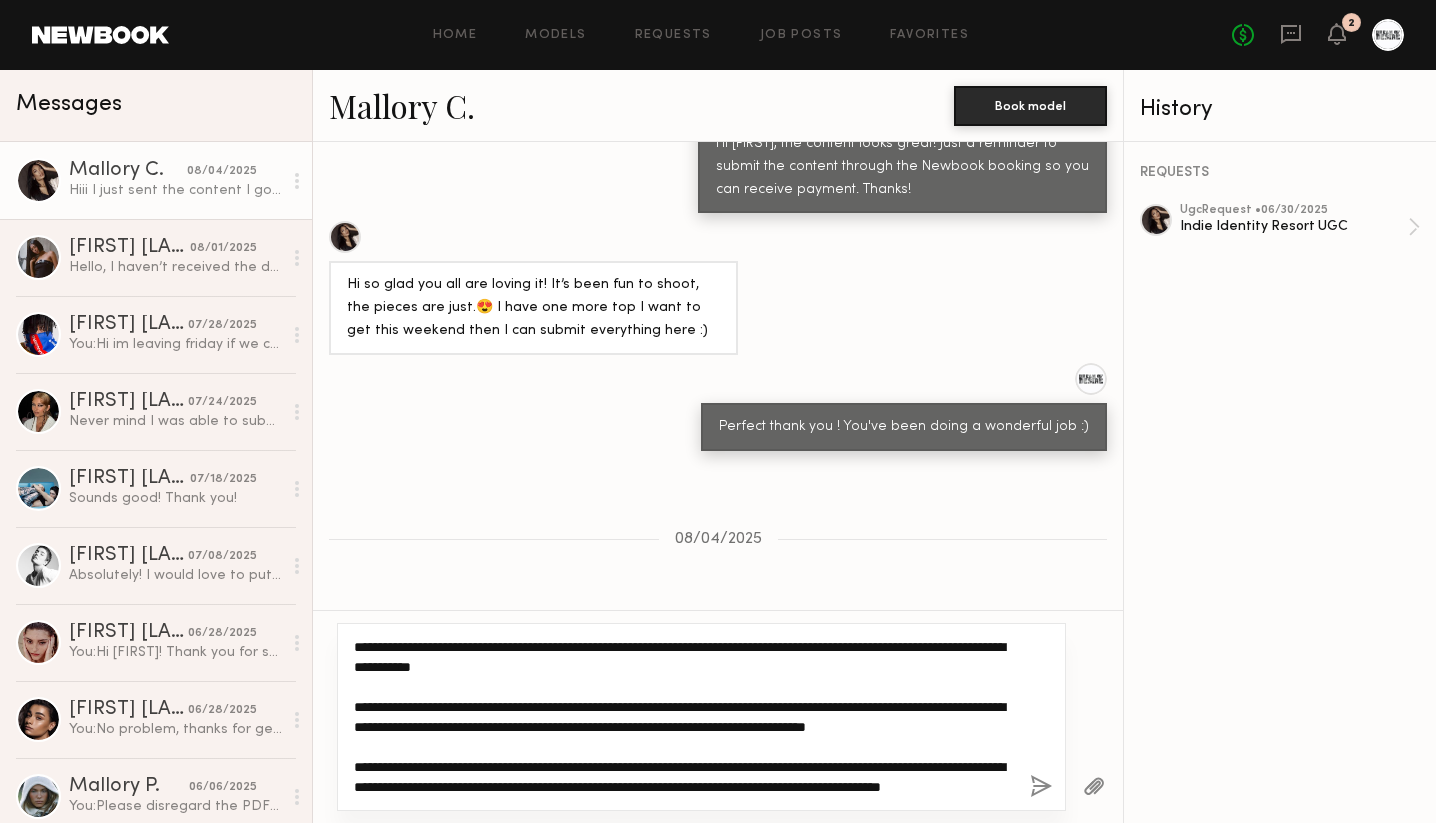 click on "**********" 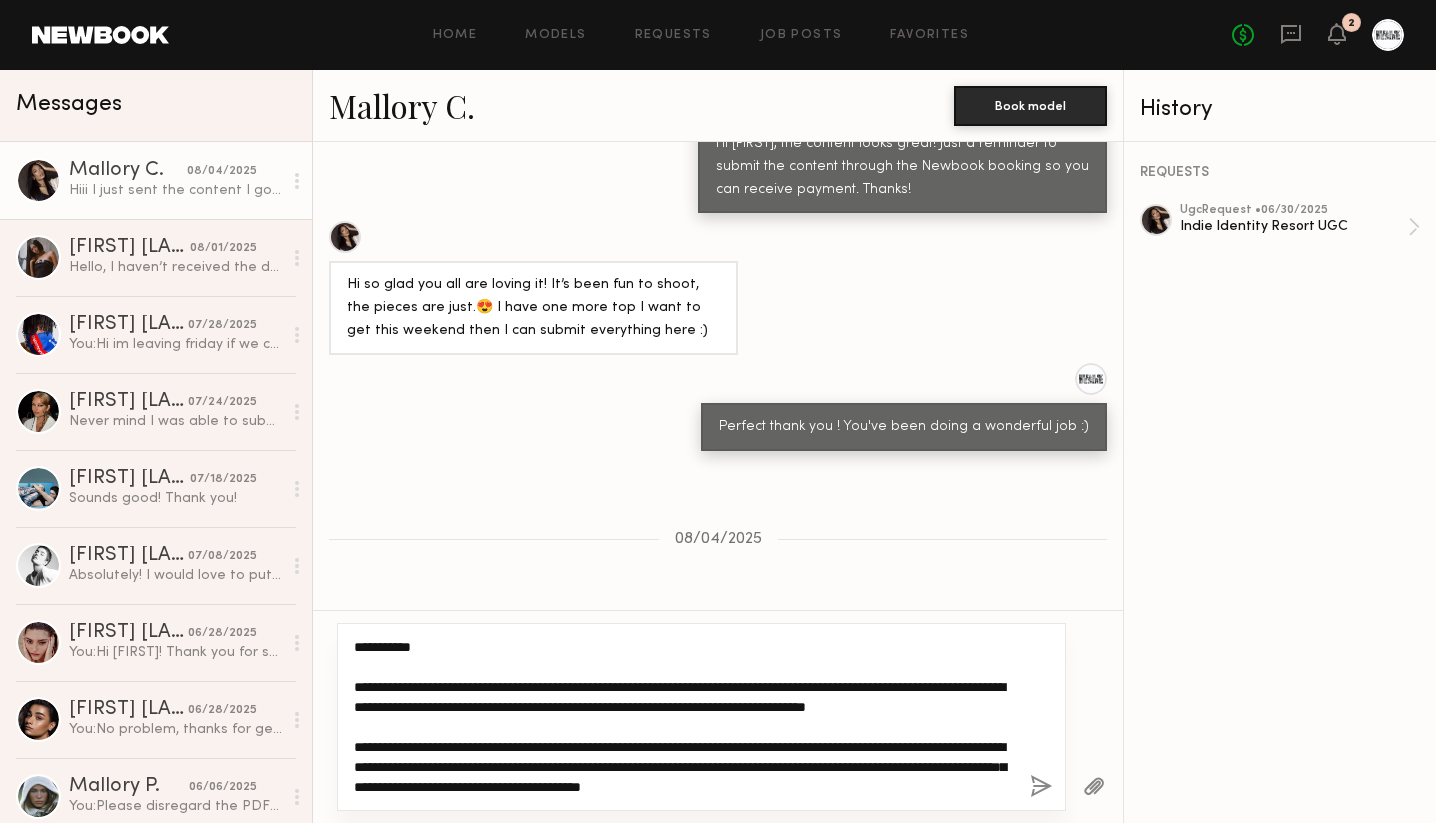 scroll, scrollTop: 56, scrollLeft: 0, axis: vertical 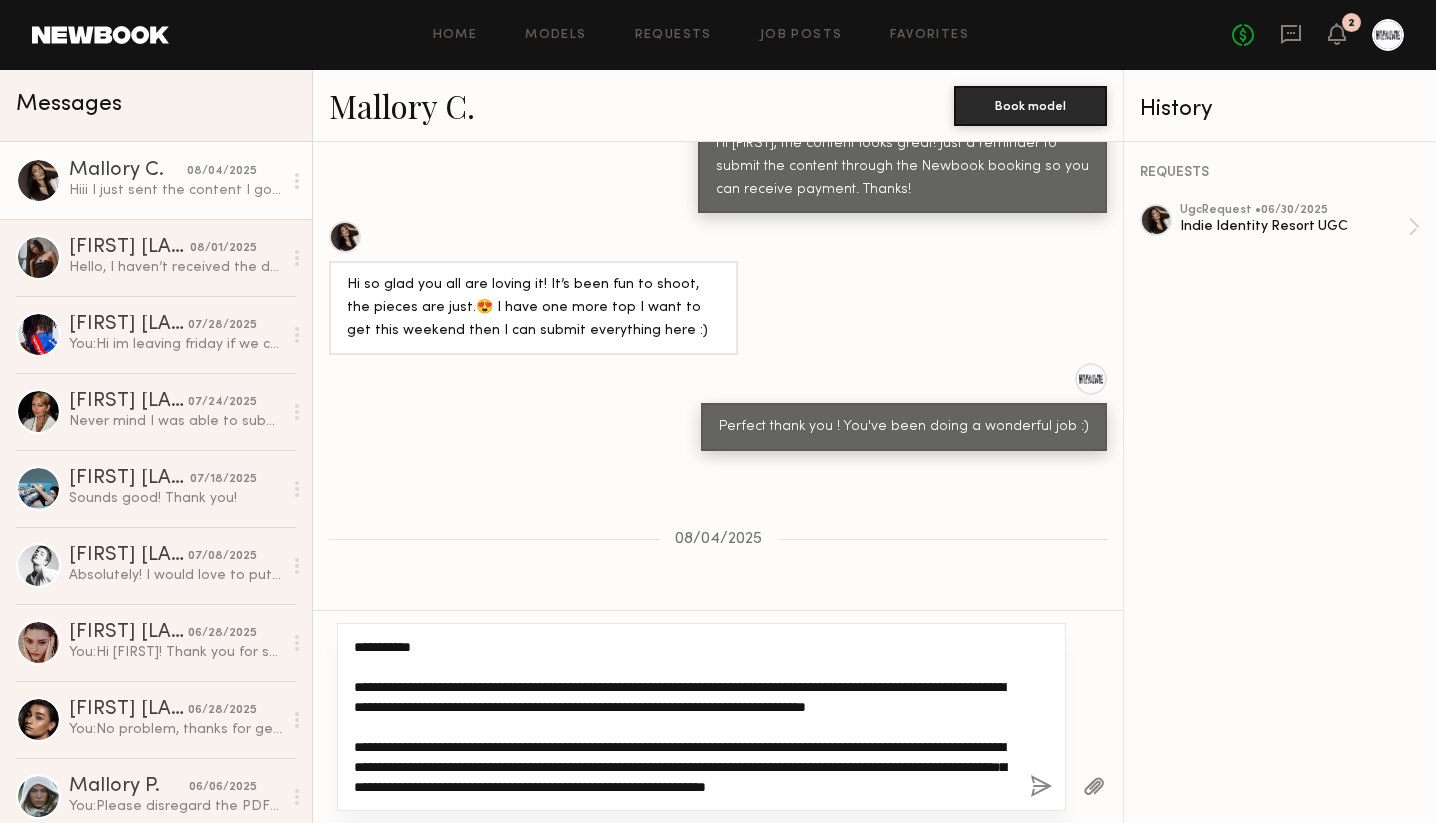 drag, startPoint x: 454, startPoint y: 790, endPoint x: 435, endPoint y: 791, distance: 19.026299 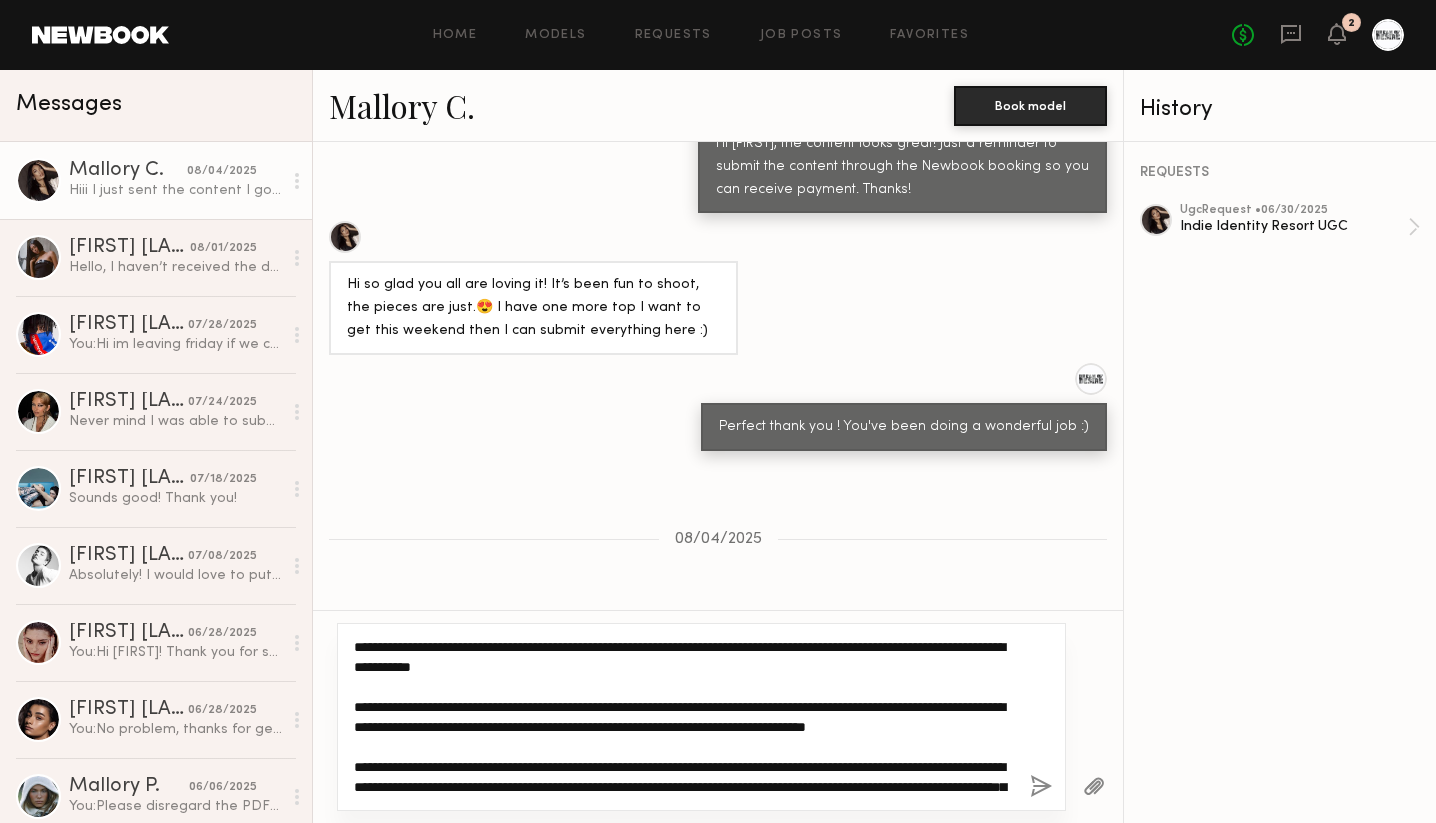 scroll, scrollTop: 0, scrollLeft: 0, axis: both 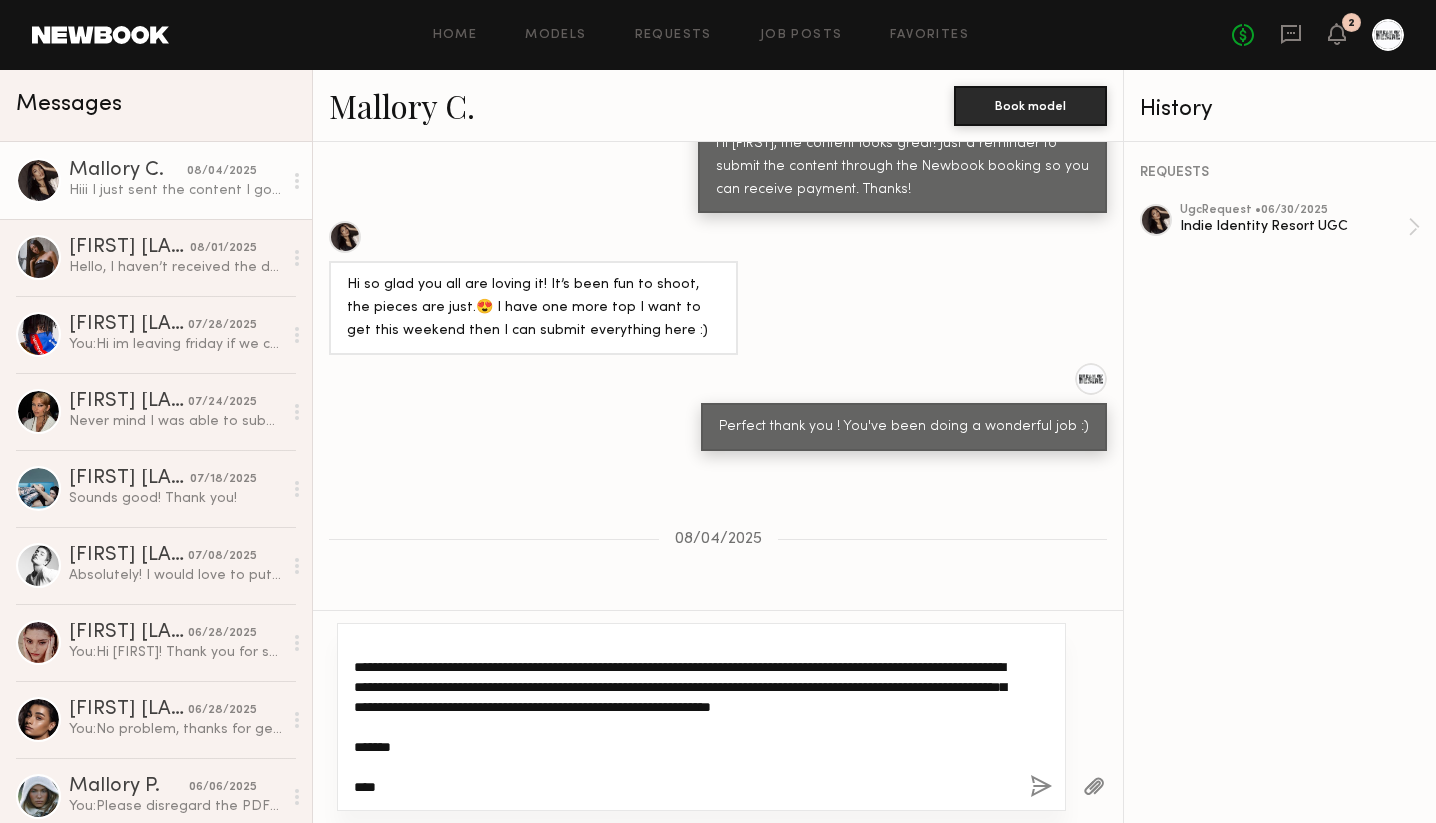 click on "**********" 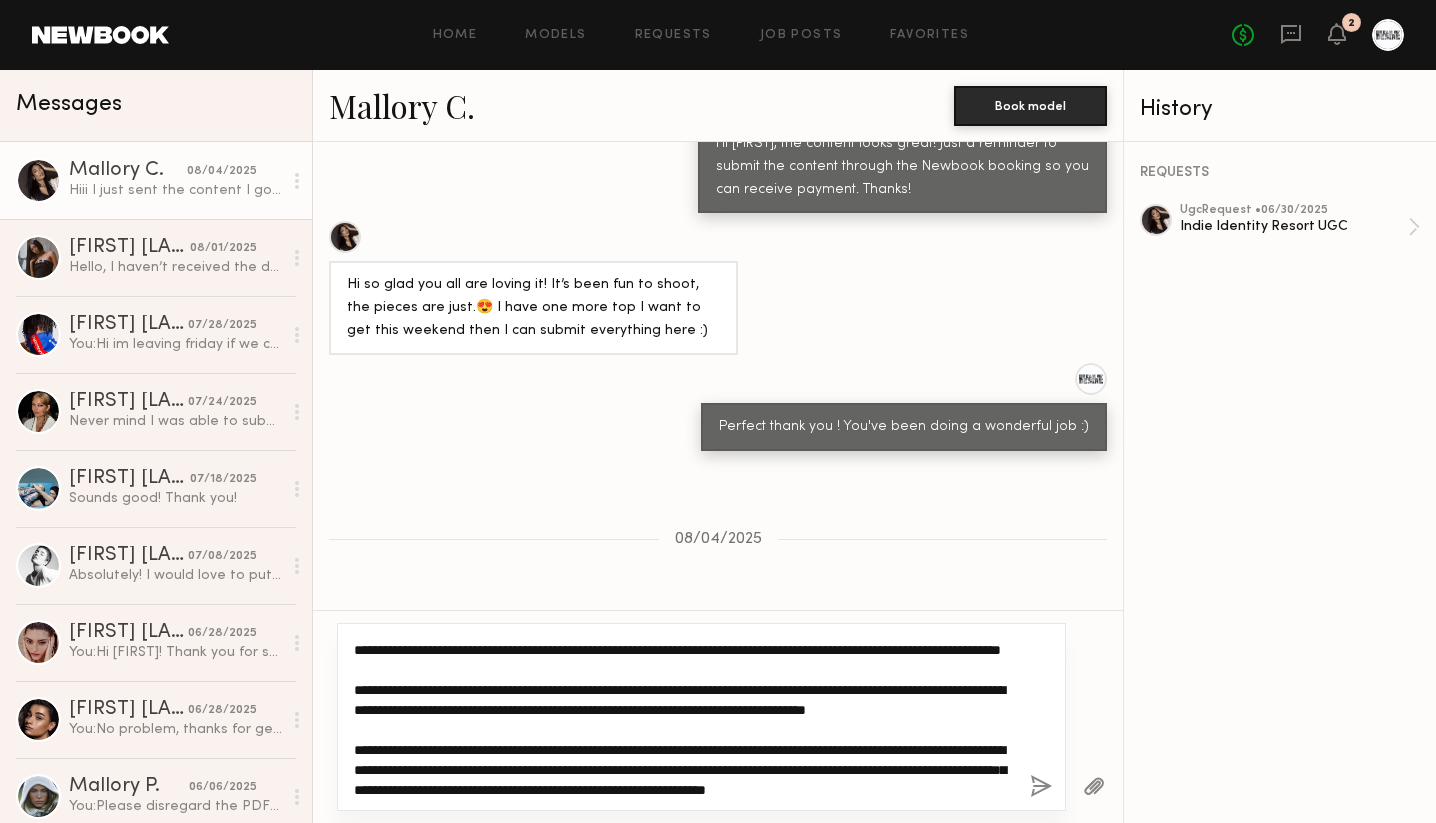 scroll, scrollTop: 29, scrollLeft: 0, axis: vertical 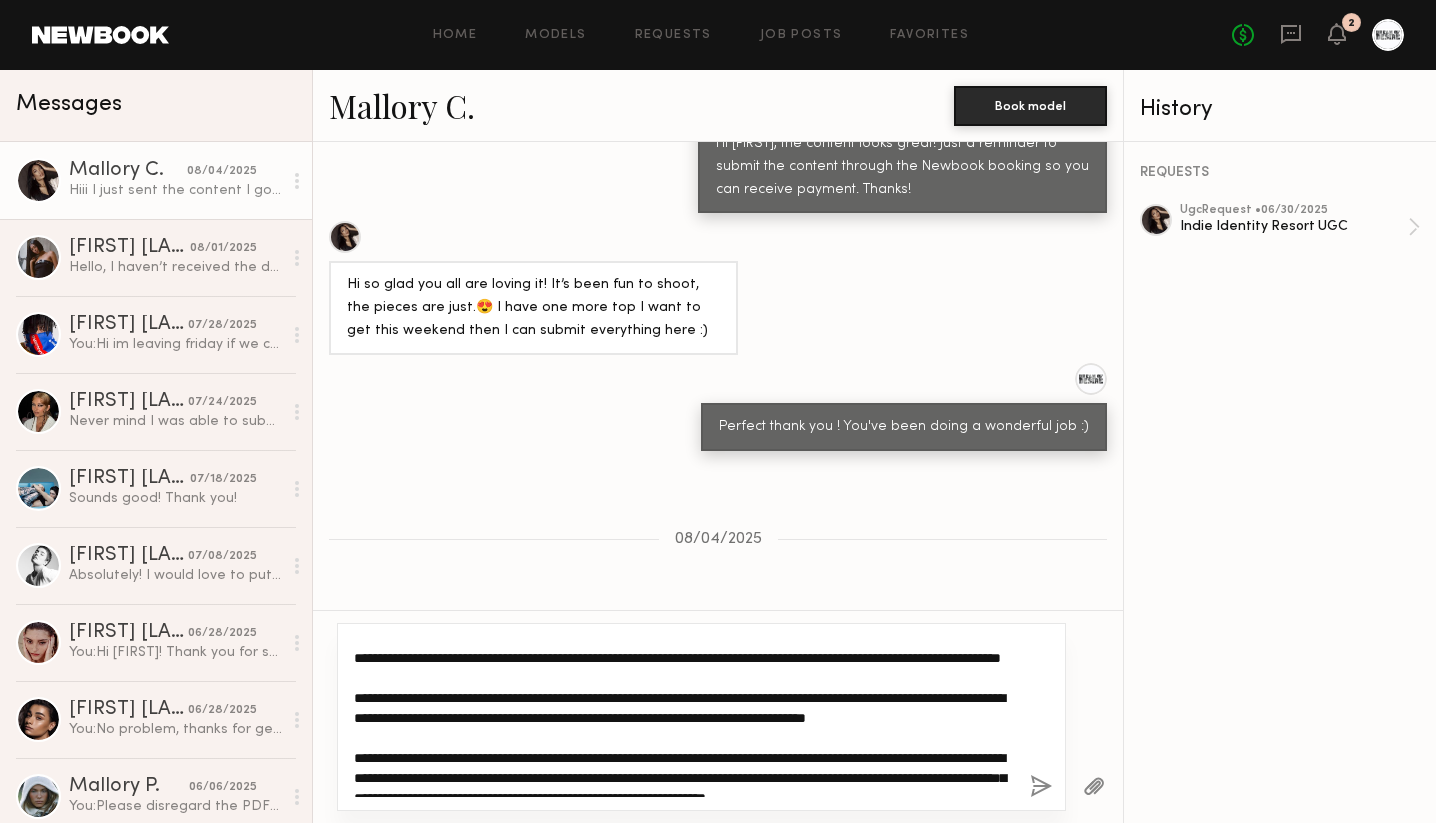 click on "**********" 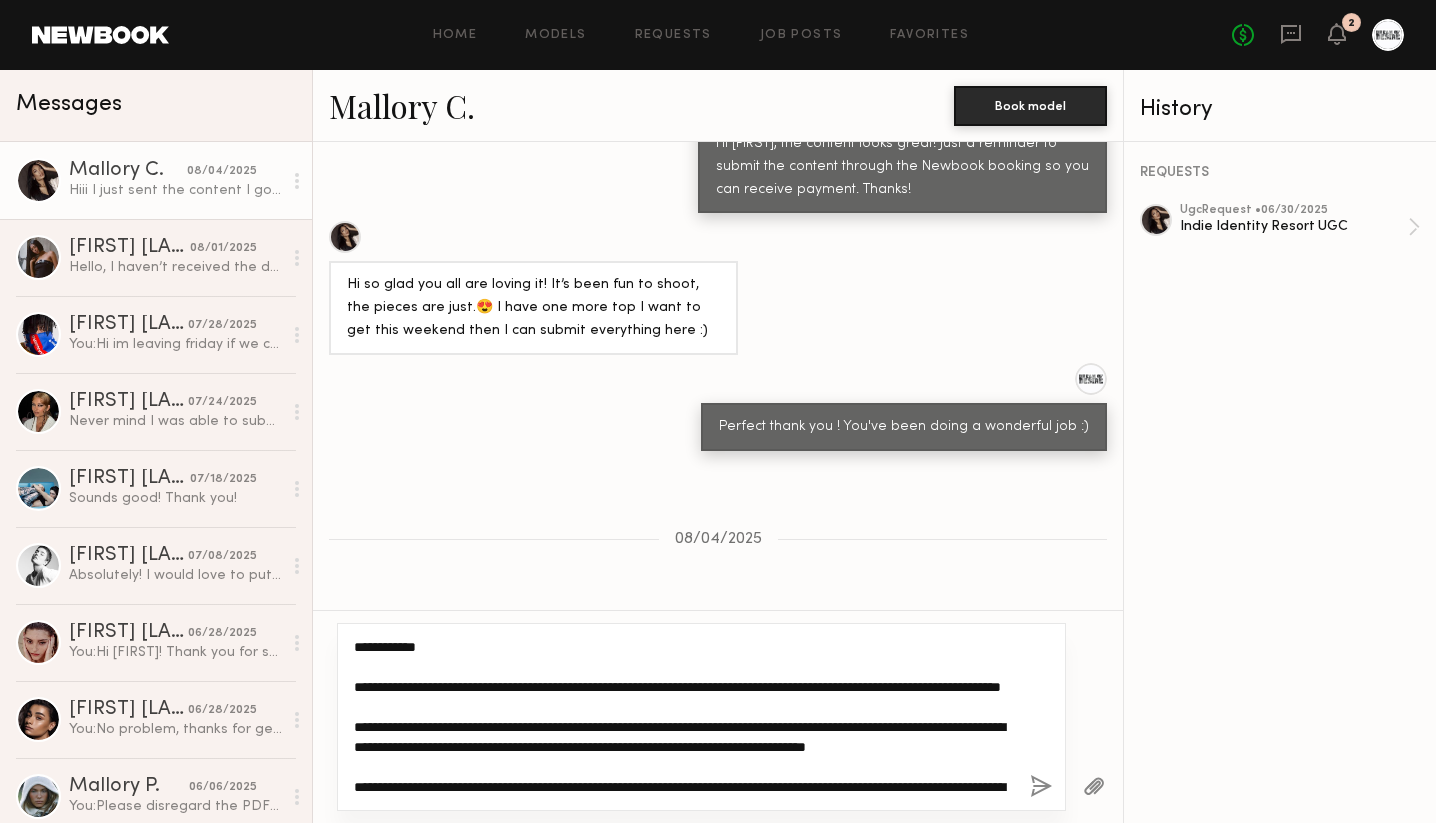 scroll, scrollTop: -1, scrollLeft: 0, axis: vertical 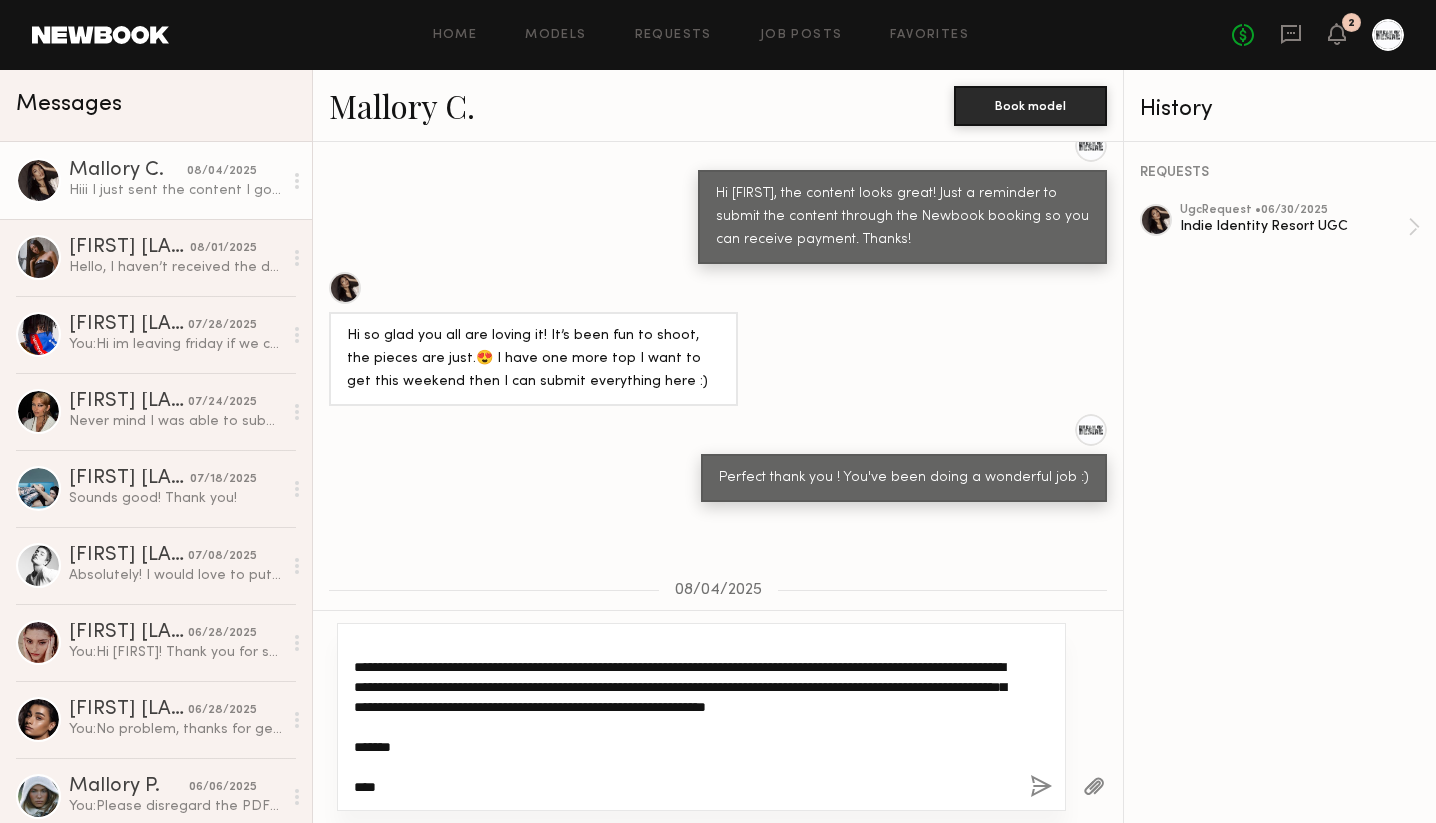 click on "**********" 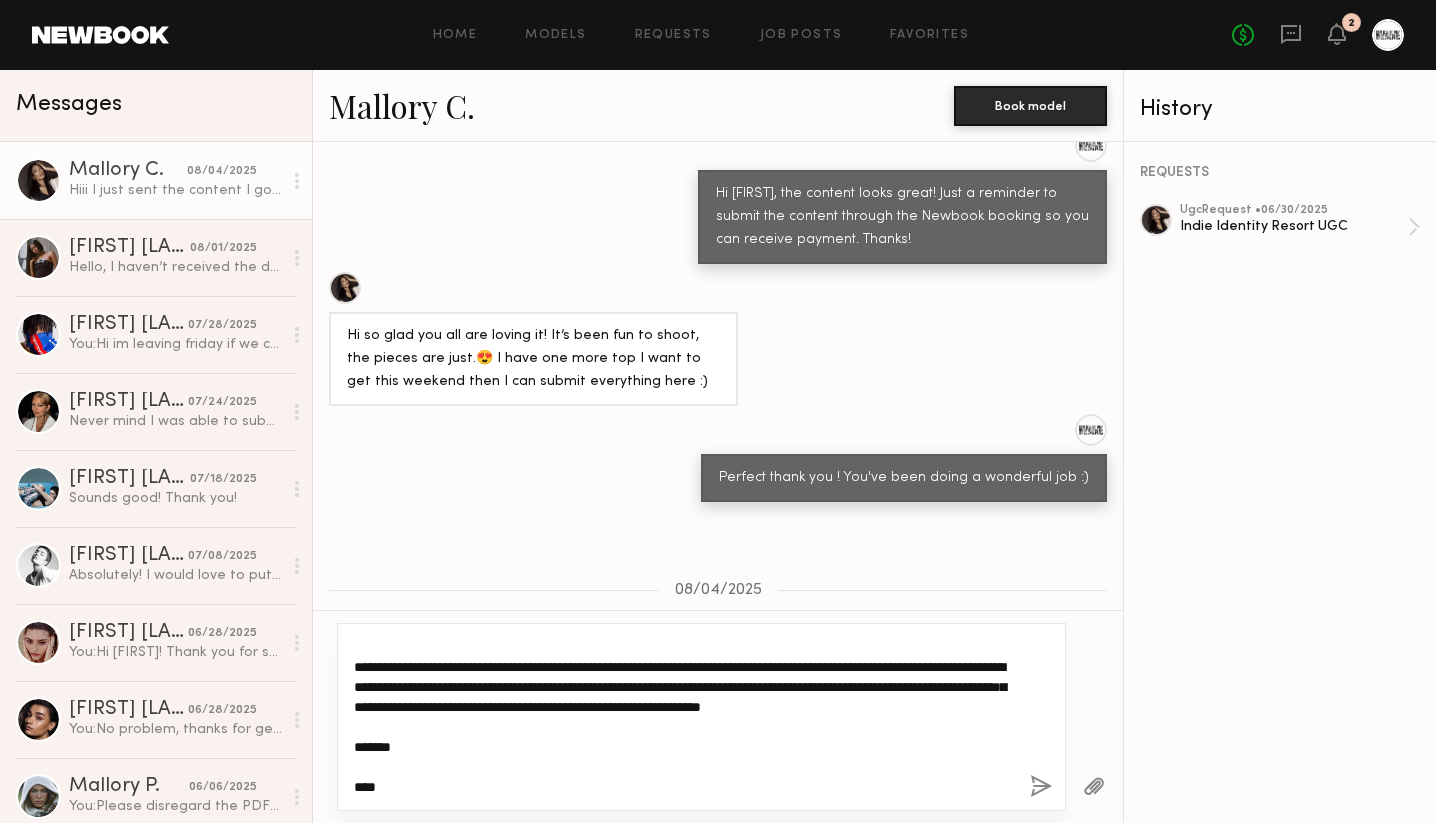 scroll, scrollTop: 176, scrollLeft: 0, axis: vertical 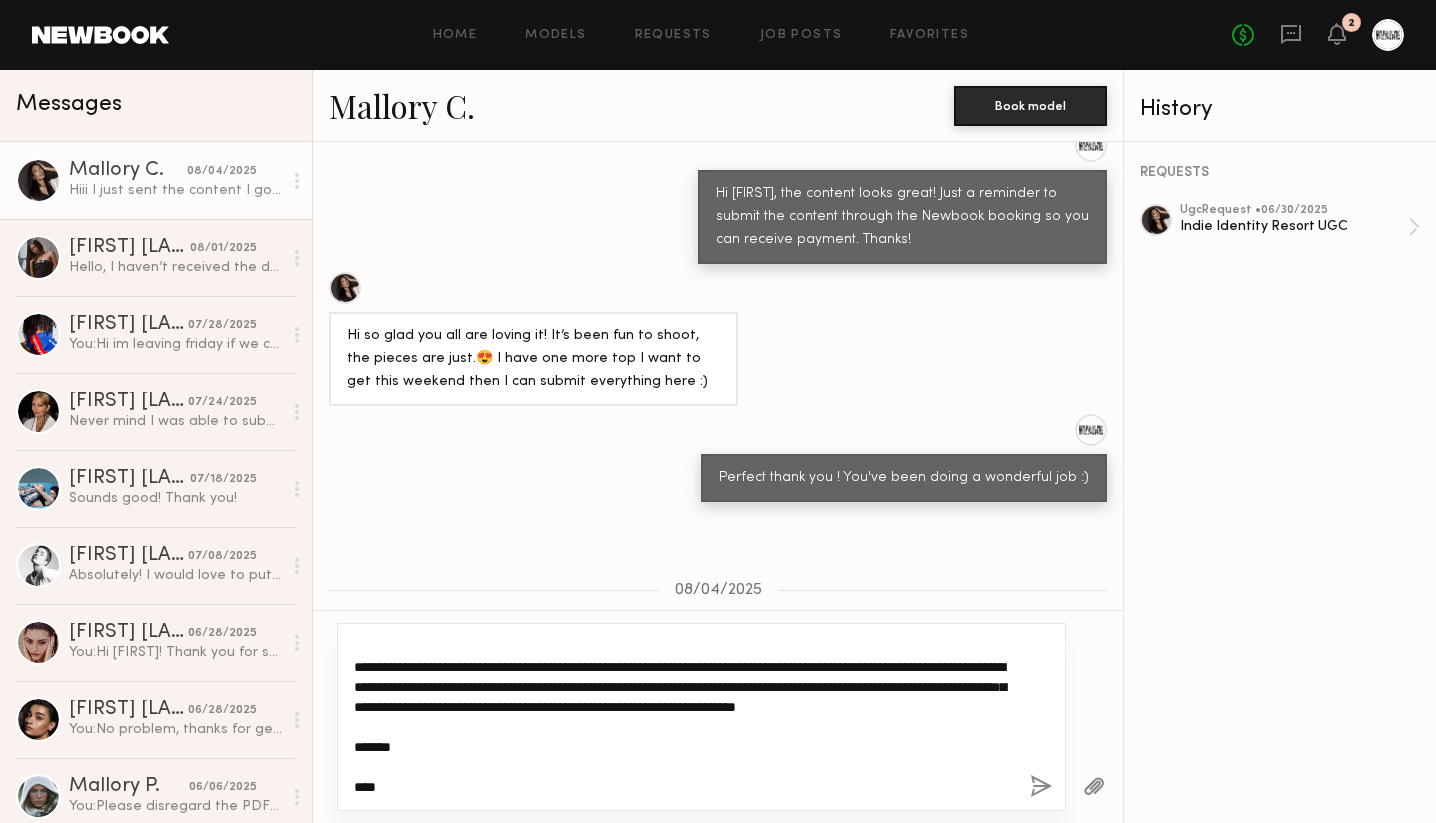 click on "**********" 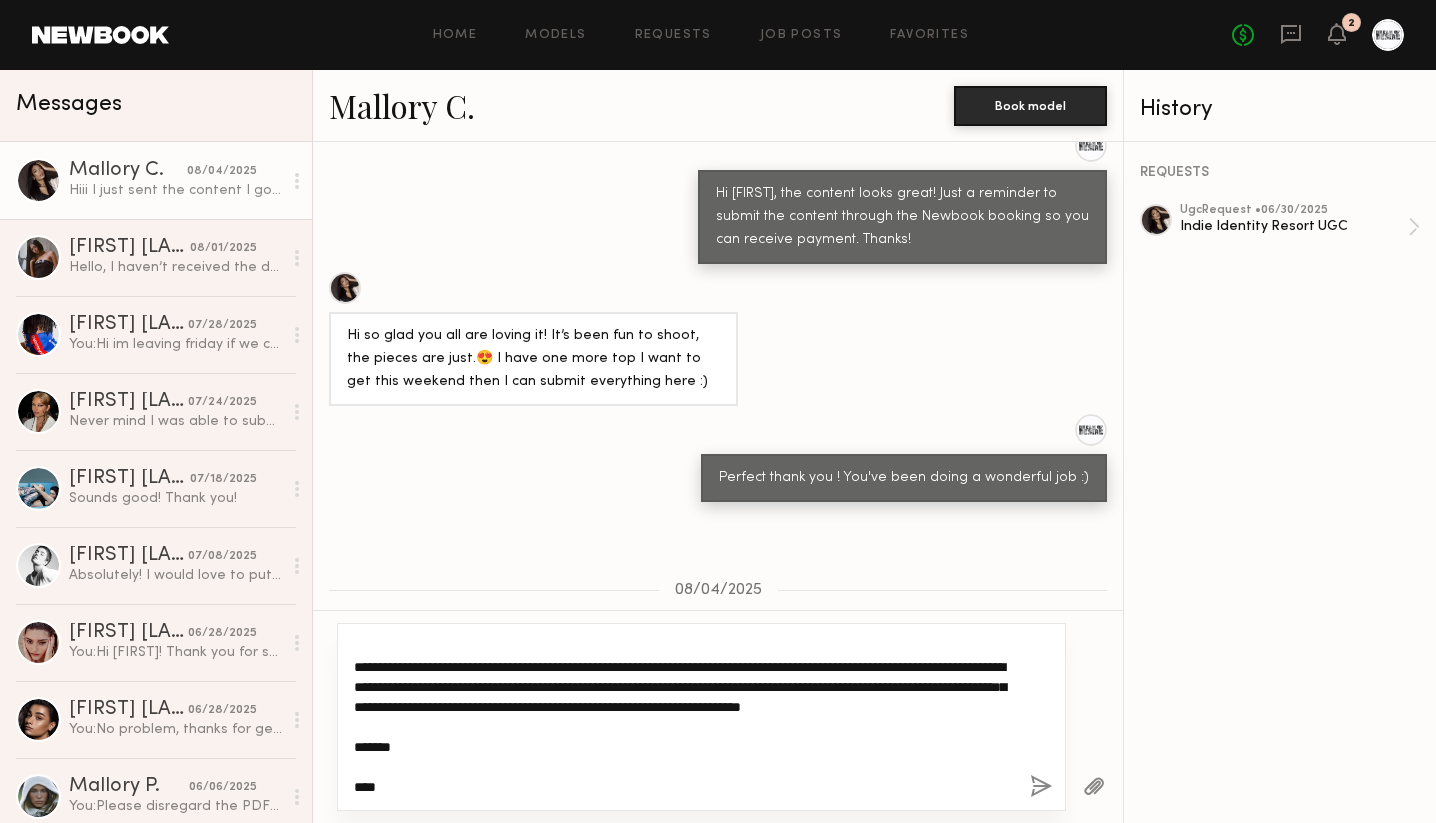 scroll, scrollTop: 0, scrollLeft: 0, axis: both 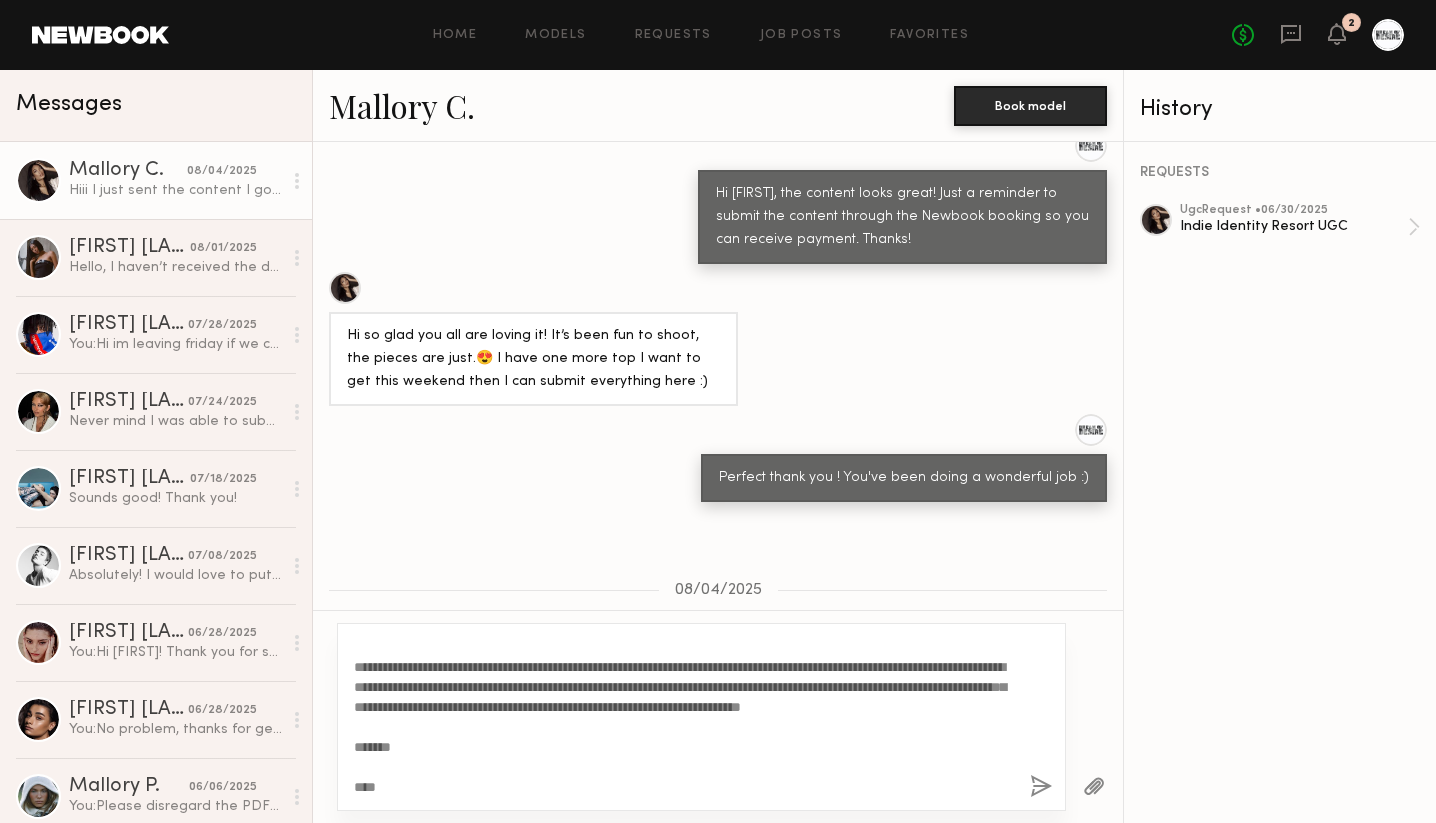click 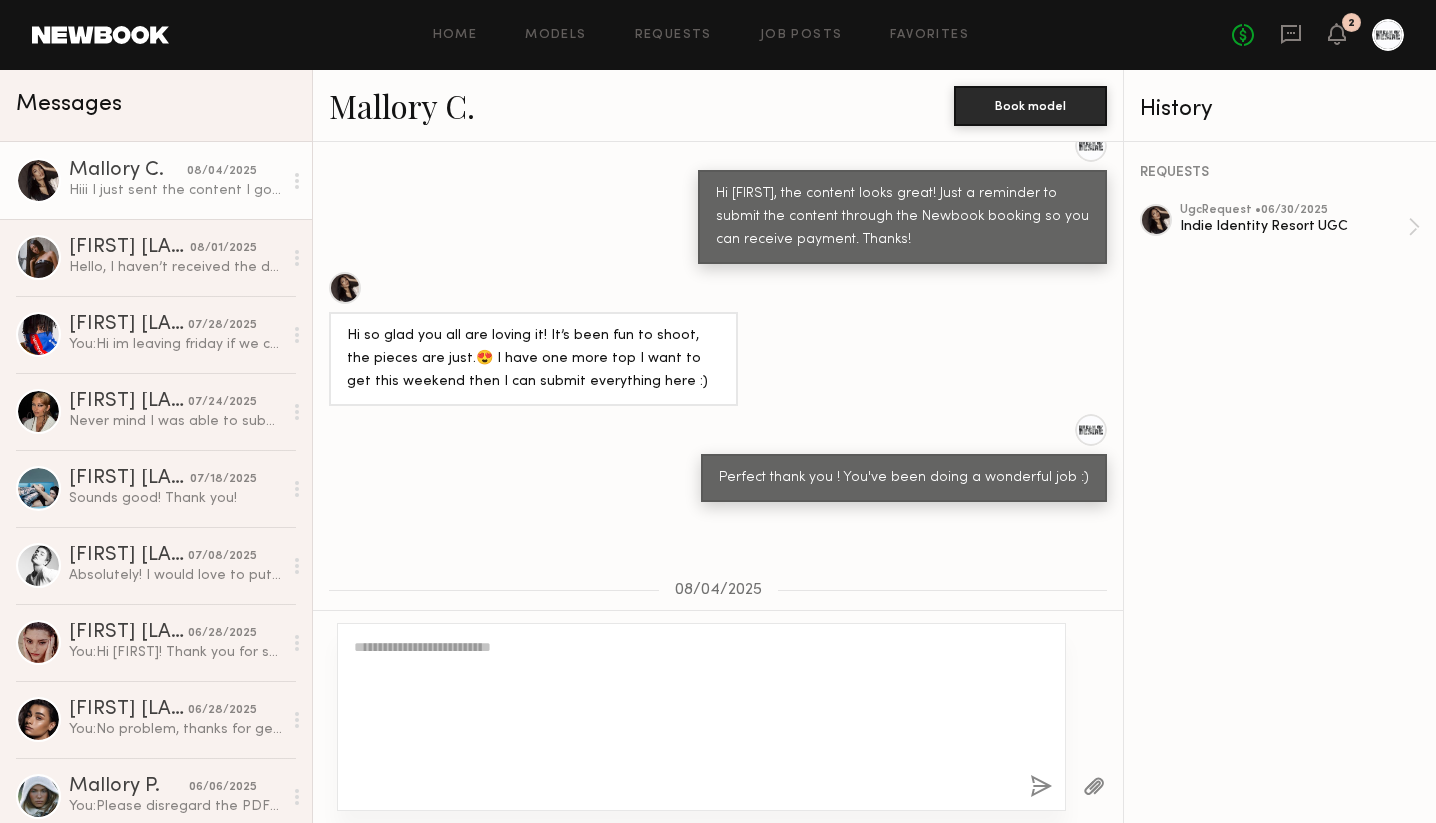 scroll, scrollTop: 8848, scrollLeft: 0, axis: vertical 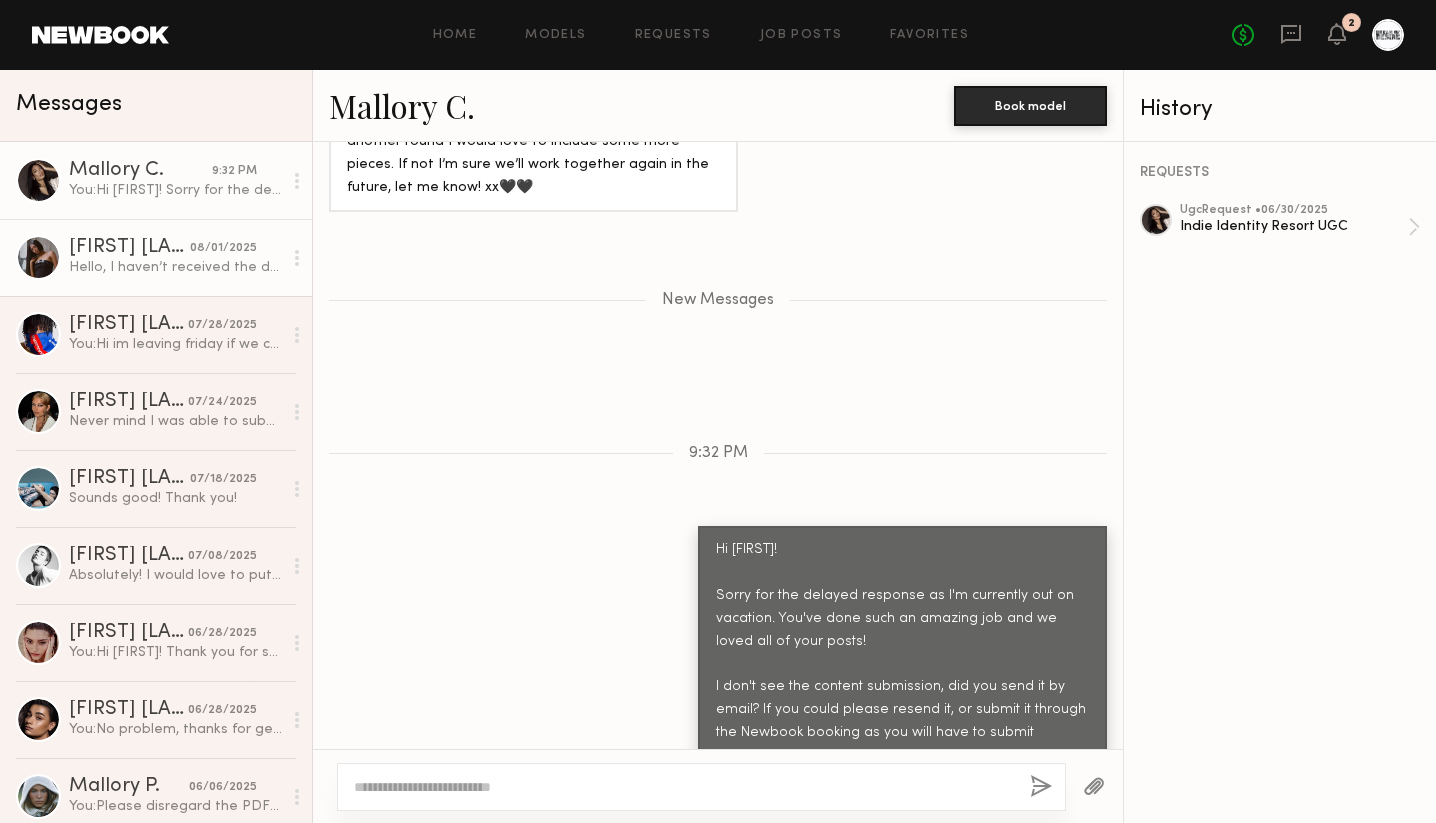 click on "[FIRST] [LAST] [MONTH]/[DAY]/[YEAR] Hello, I haven’t received the dress yet I know it shipped out on Saturday though. Wanted to see if you know about the tracking" 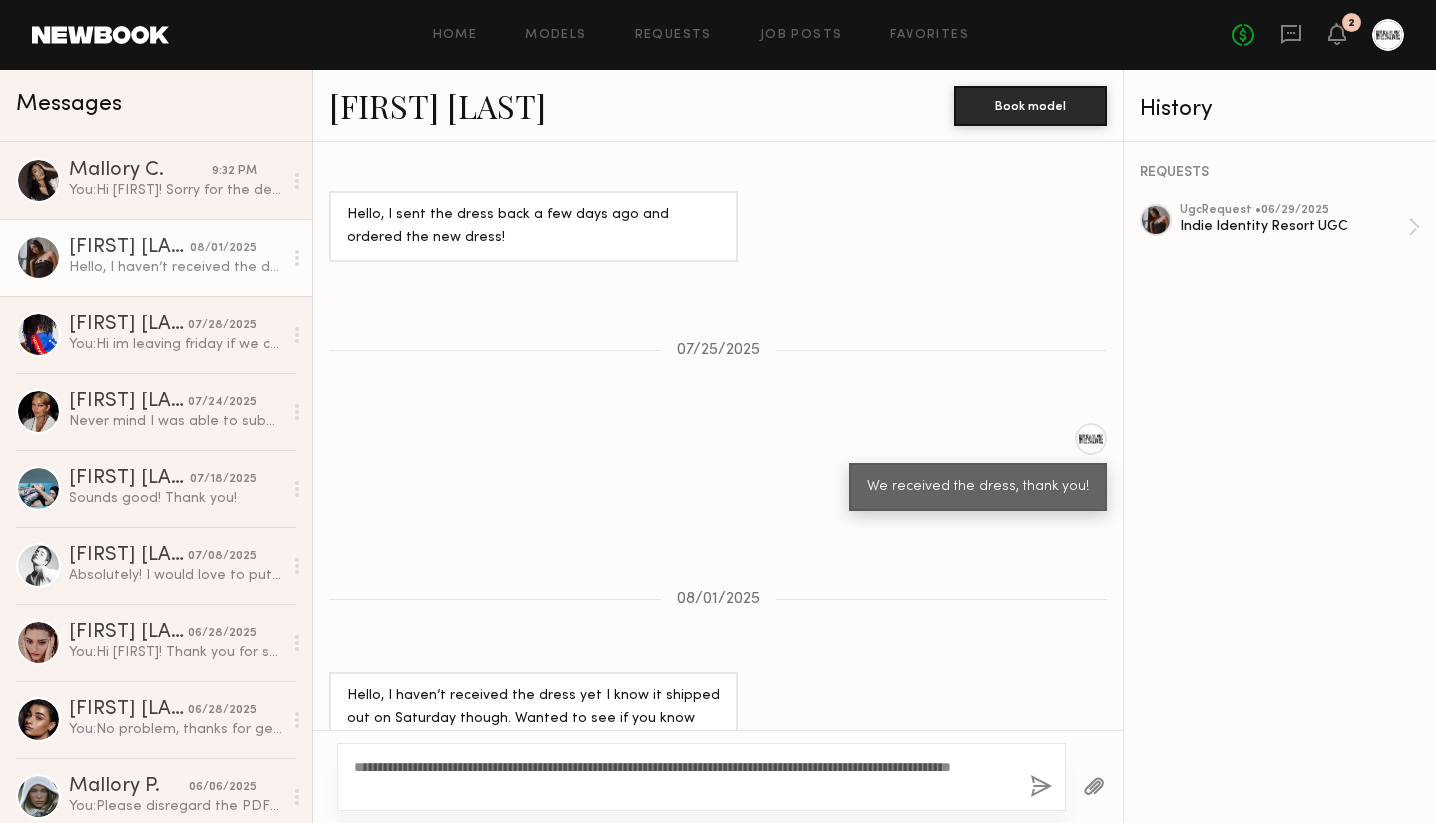 scroll, scrollTop: 1851, scrollLeft: 0, axis: vertical 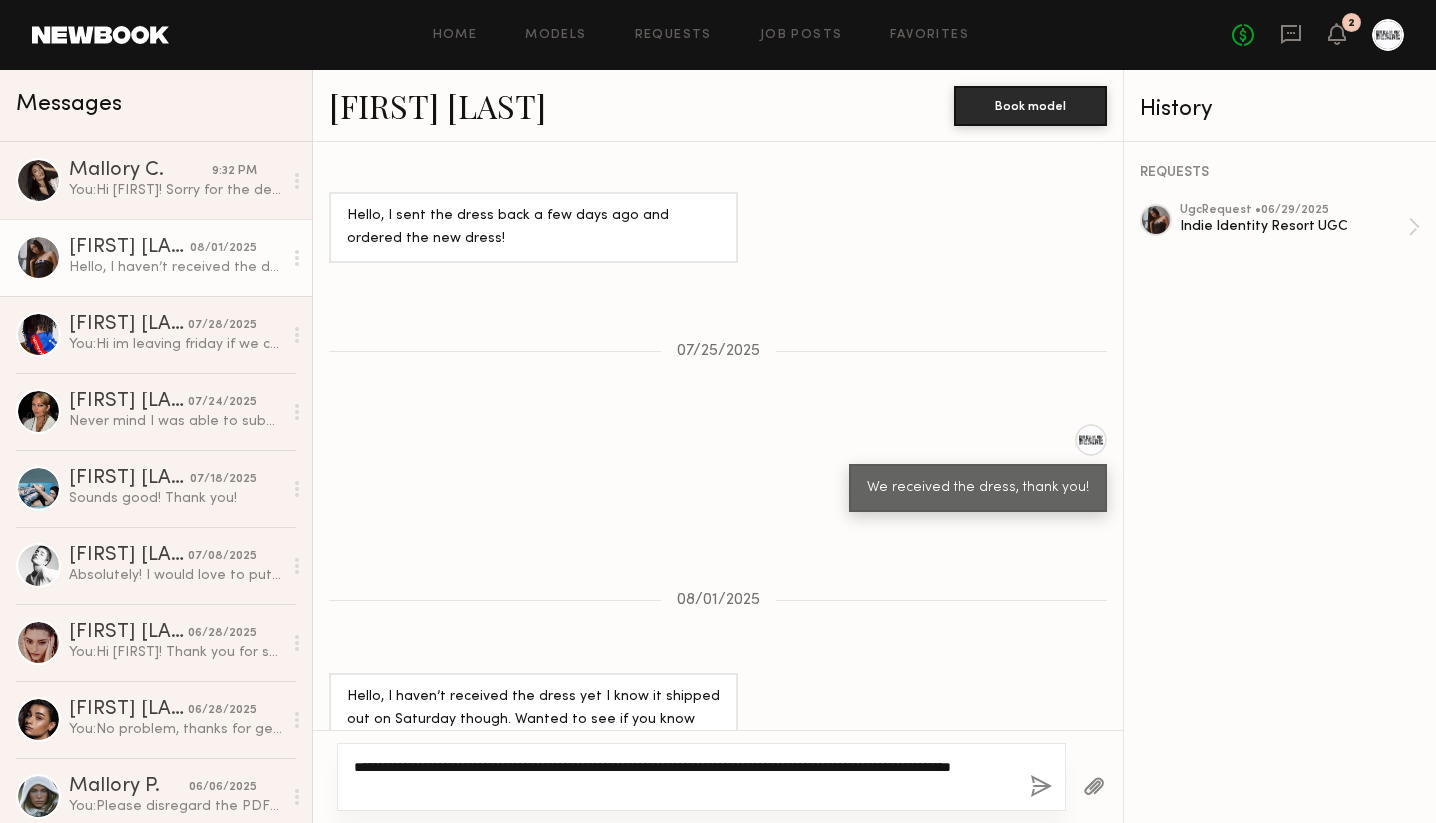 type on "**********" 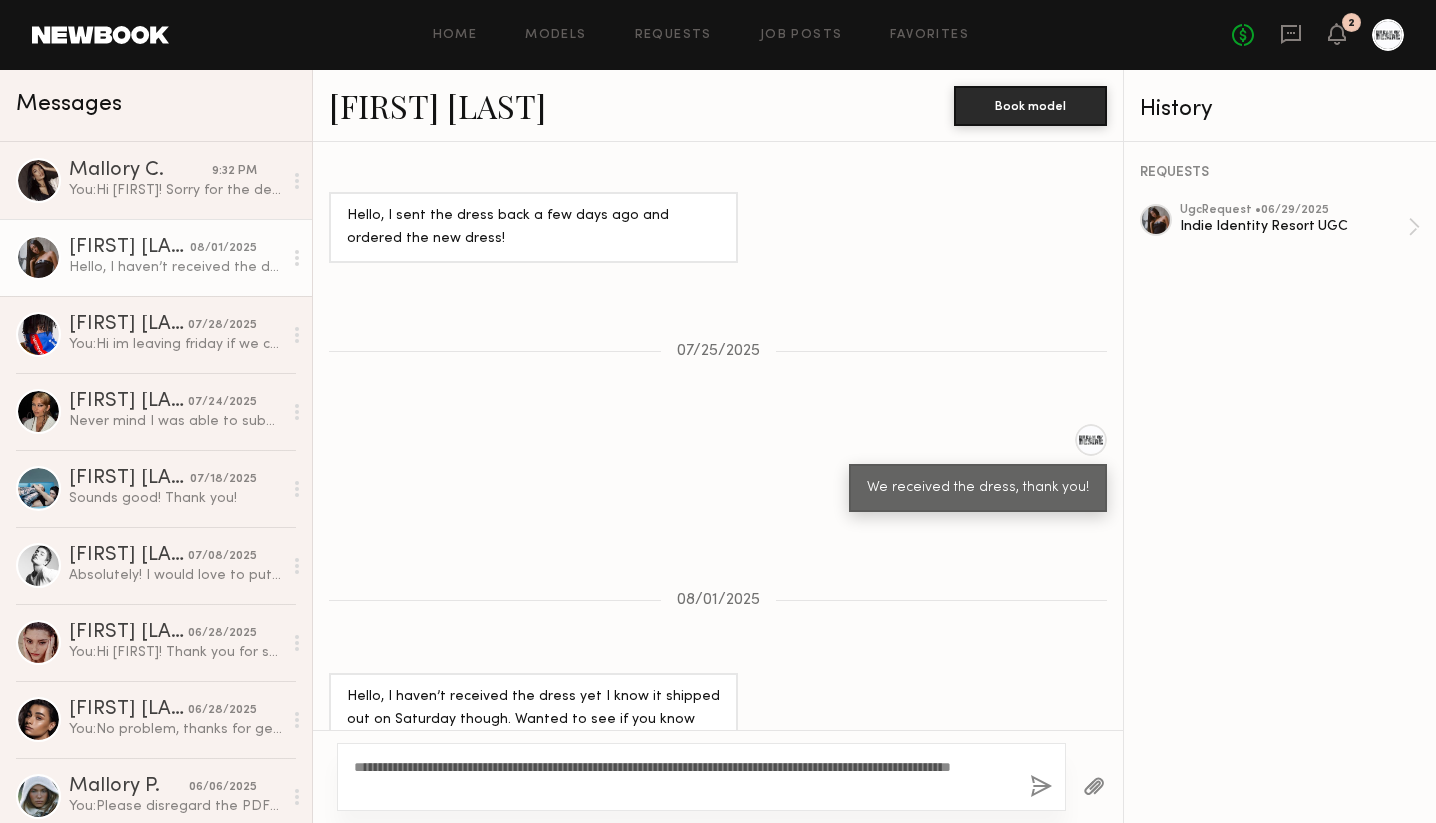 click 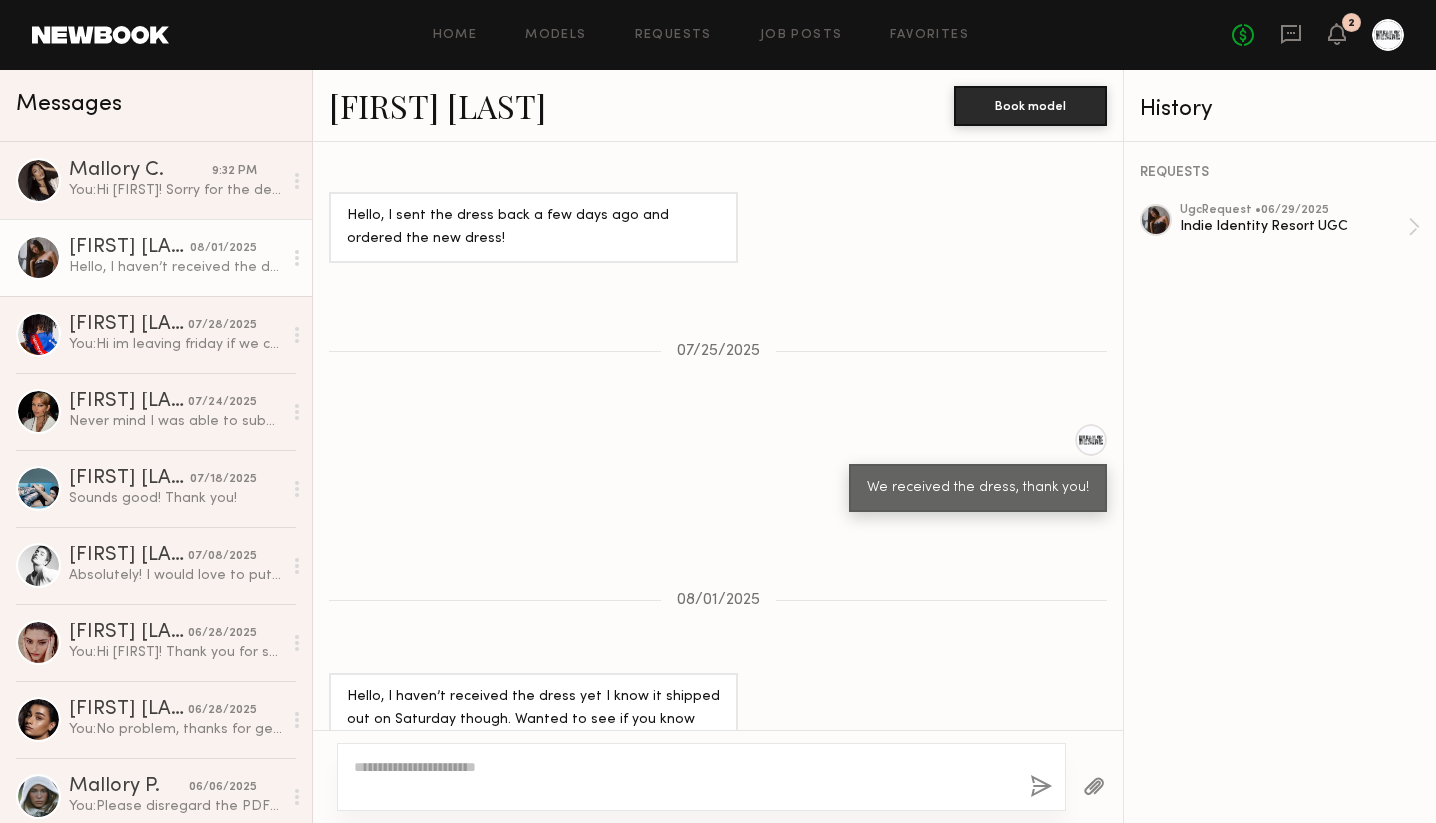 scroll, scrollTop: 2254, scrollLeft: 0, axis: vertical 